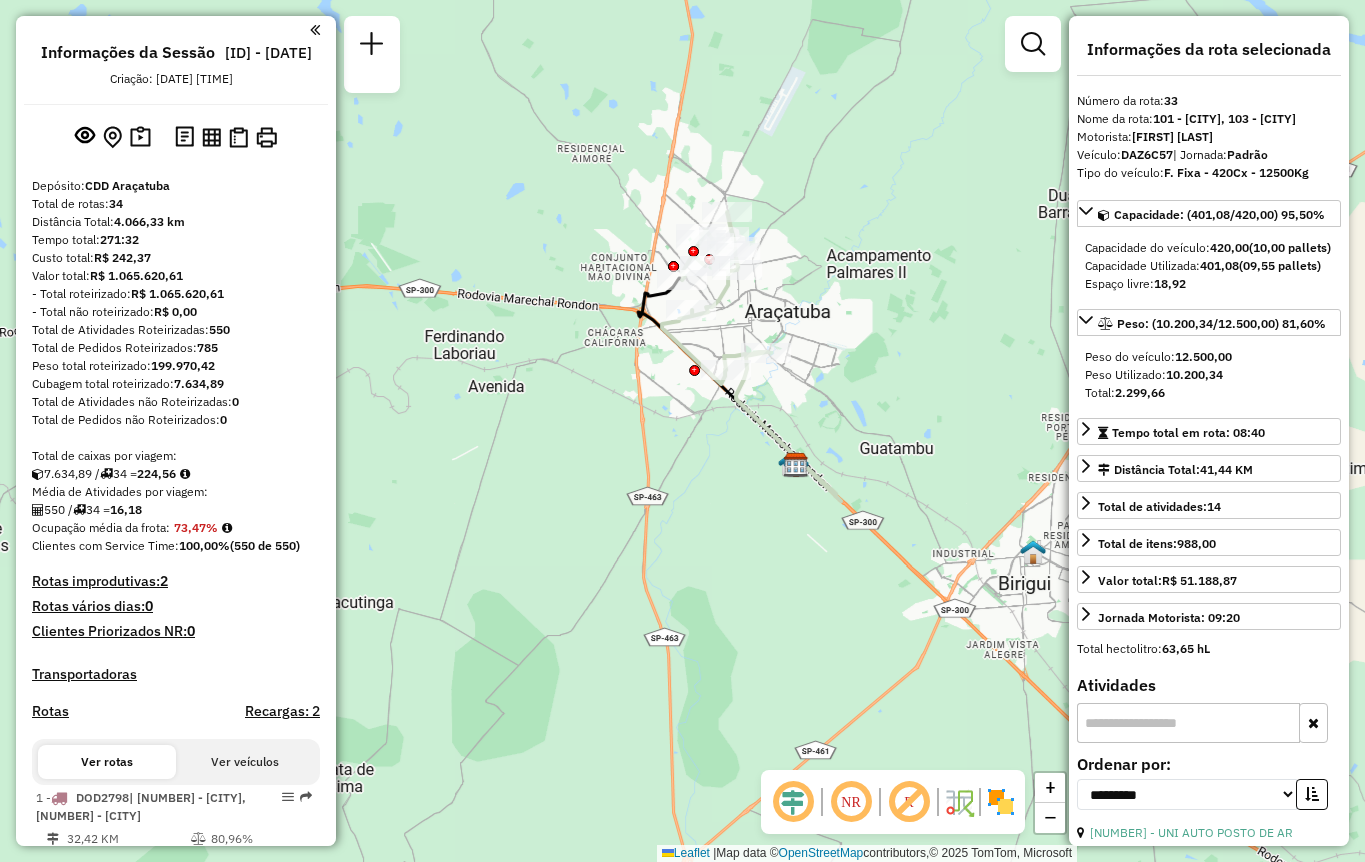 select on "**********" 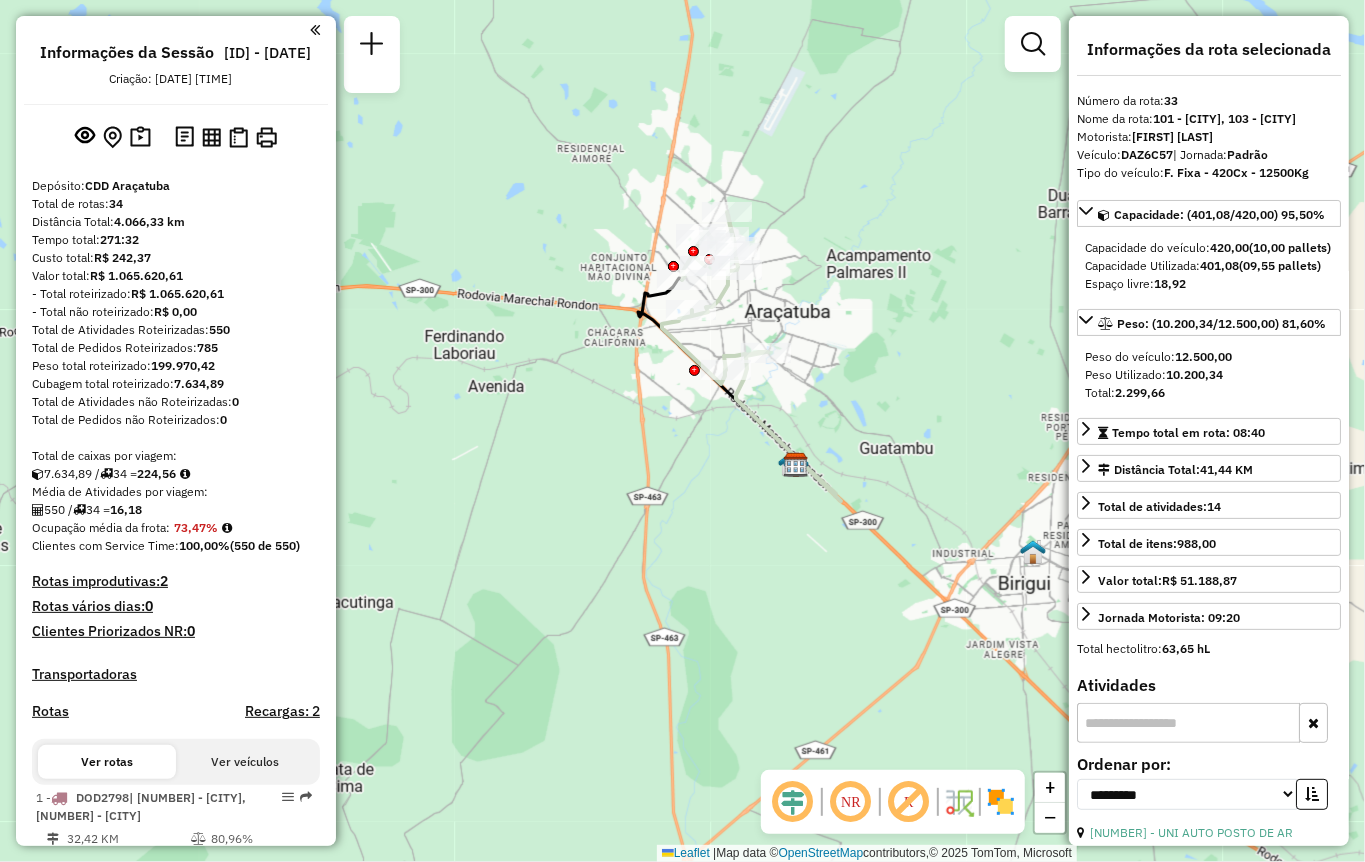 scroll, scrollTop: 3690, scrollLeft: 0, axis: vertical 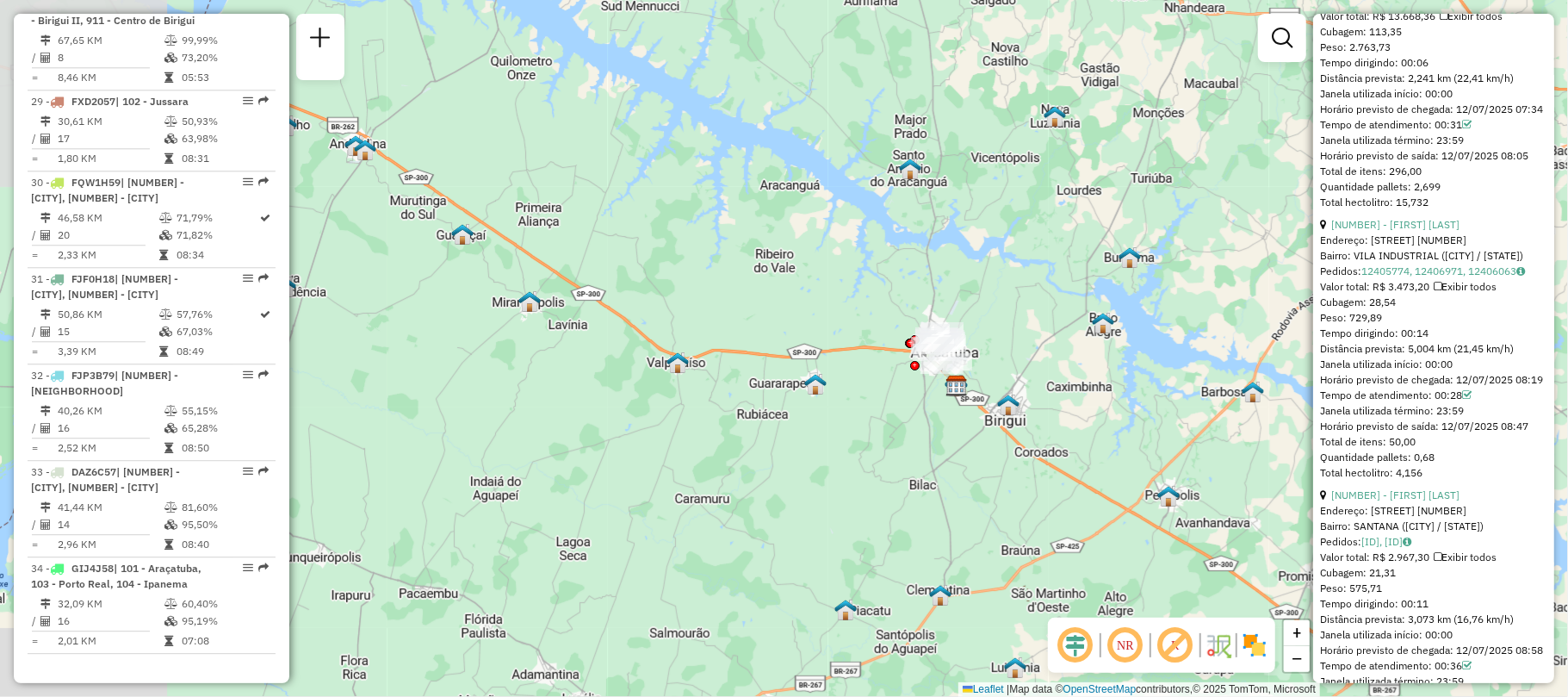 drag, startPoint x: 1013, startPoint y: 439, endPoint x: 809, endPoint y: 345, distance: 224.6152 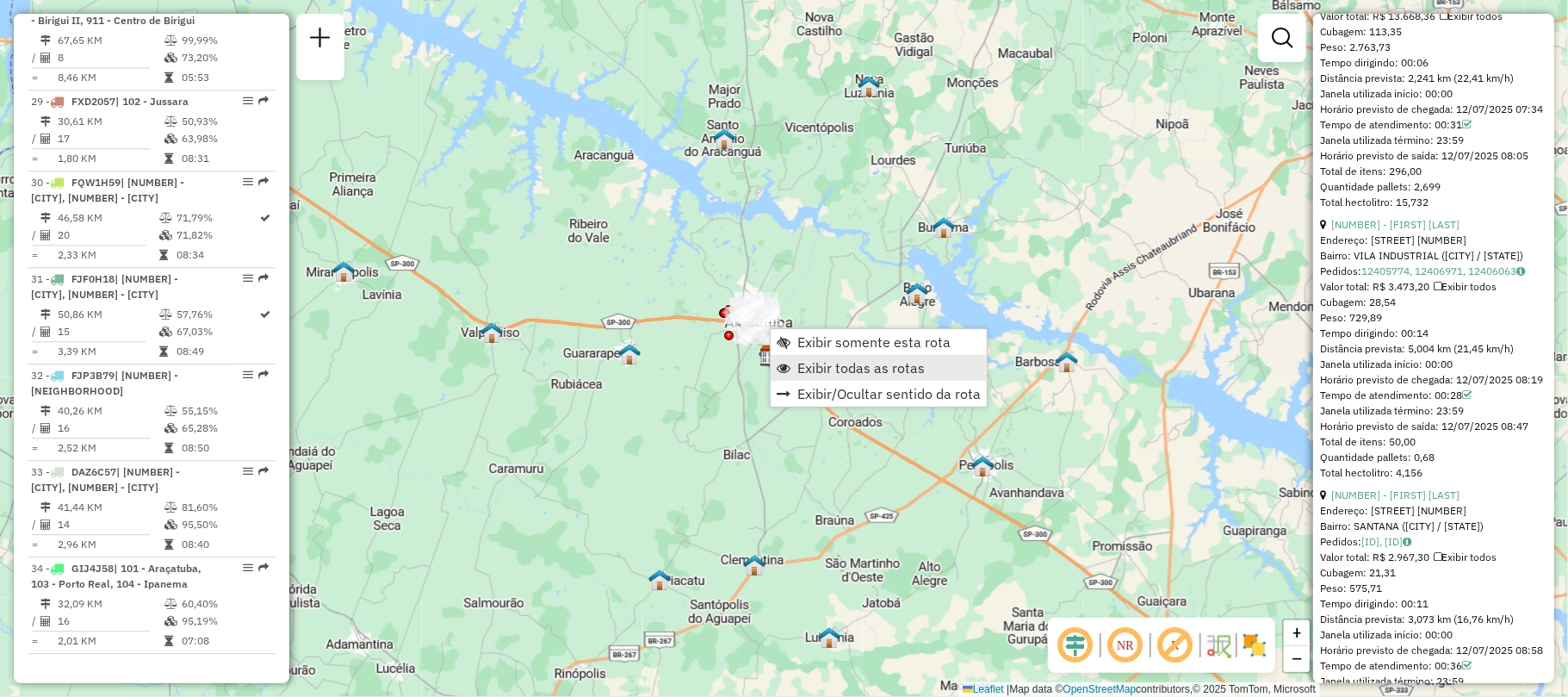 click on "Exibir todas as rotas" at bounding box center (861, 368) 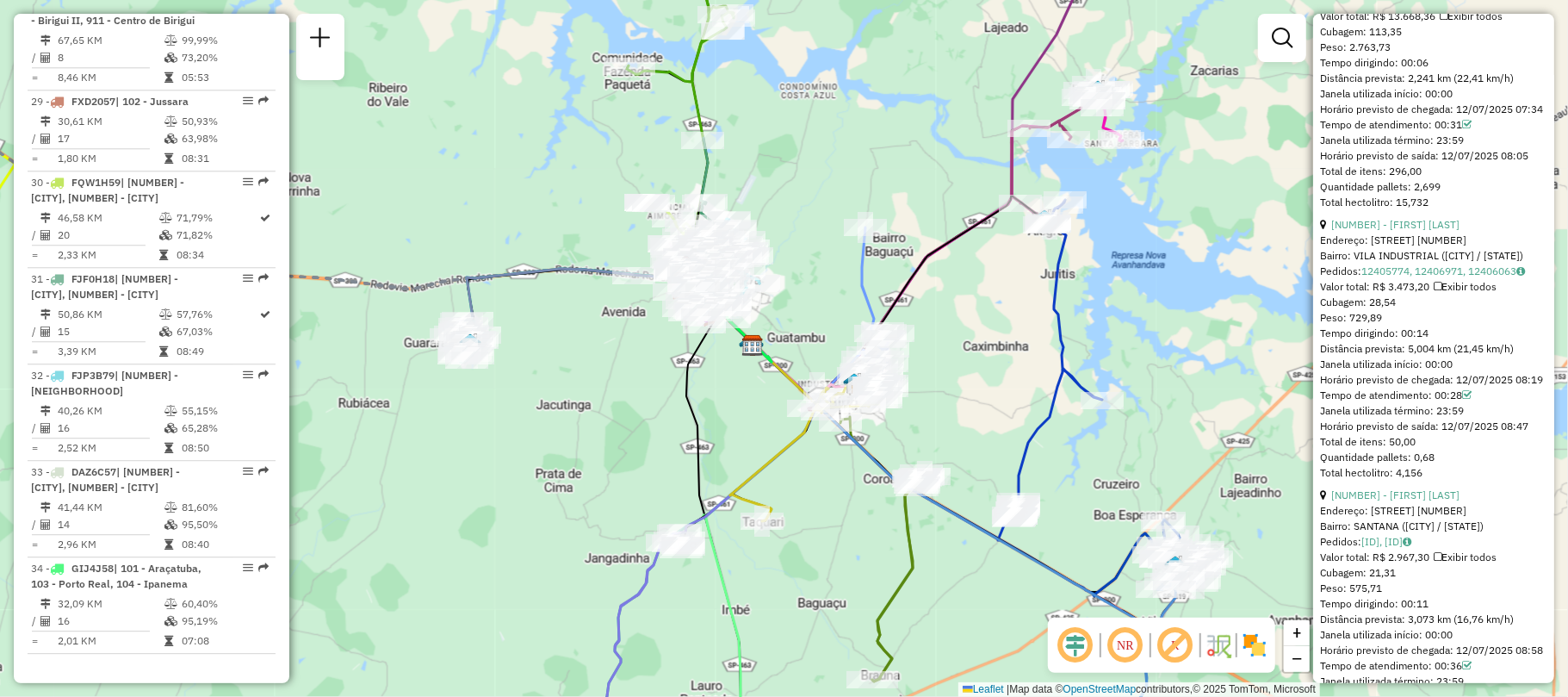drag, startPoint x: 810, startPoint y: 308, endPoint x: 900, endPoint y: 379, distance: 114.6342 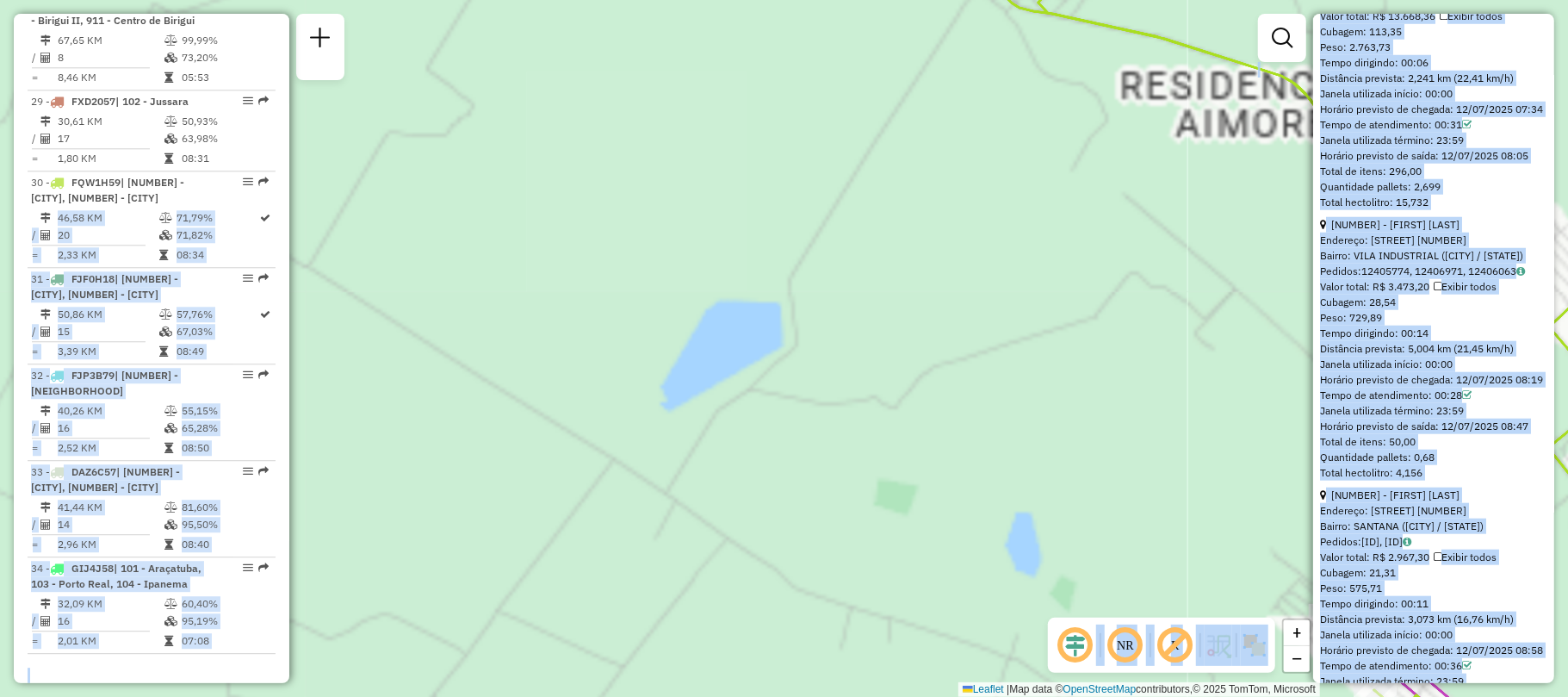 drag, startPoint x: 831, startPoint y: 418, endPoint x: 541, endPoint y: 295, distance: 315.0063 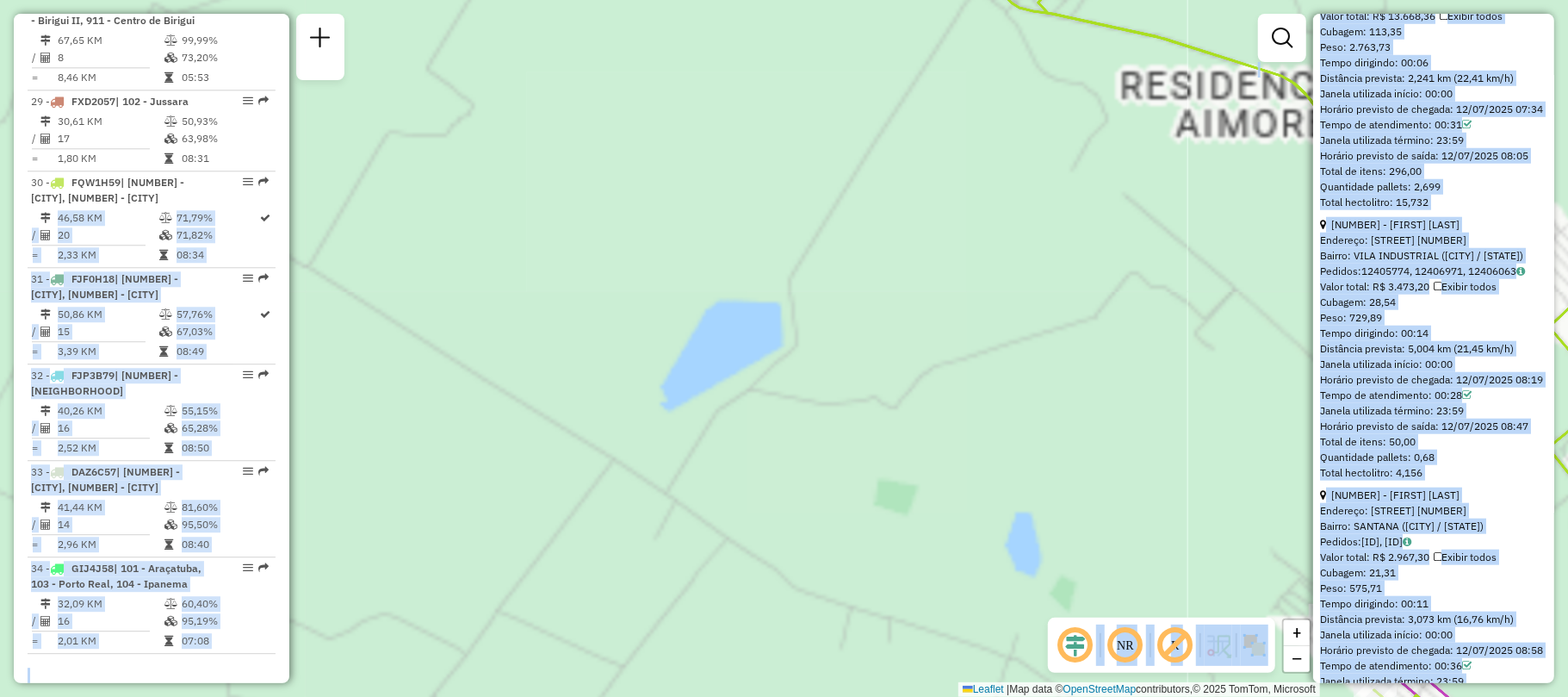 click on "Informações da Sessão [NUMBER] - [DATE] Criação: [DATE] [TIME] Depósito: CDD Araçatuba Total de rotas: [NUMBER] Distância Total: [DISTANCE] Tempo total: [TIME] Custo total: [CURRENCY] Valor total: [CURRENCY] - Total roteirizado: [CURRENCY] - Total não roteirizado: [CURRENCY] Total de Atividades Roteirizadas: [NUMBER] Total de Pedidos Roteirizados: [NUMBER] Peso total roteirizado: [WEIGHT] Cubagem total roteirizado: [CUBAGE] Total de Atividades não Roteirizadas: [NUMBER] Total de Pedidos não Roteirizados: [NUMBER] Total de caixas por viagem: [CUBAGE] / [NUMBER] = [CUBAGE] Média de Atividades por viagem: [NUMBER] / [NUMBER] = [NUMBER] Ocupação média da frota: [PERCENTAGE]% Clientes com Service Time: [PERCENTAGE]% ([NUMBER] de [NUMBER]) Rotas improdutivas: [NUMBER] Rotas vários dias: [NUMBER] Clientes Priorizados NR: [NUMBER] Transportadoras Rotas Recargas: [NUMBER] Ver rotas Ver veículos [NUMBER] - [PLATE] | [NUMBER] - [CITY], [NUMBER] - [CITY] [DISTANCE] [PERCENTAGE]% / [NUMBER] [PERCENTAGE]% = [DISTANCE] [TIME] [NUMBER] - [PLATE]" 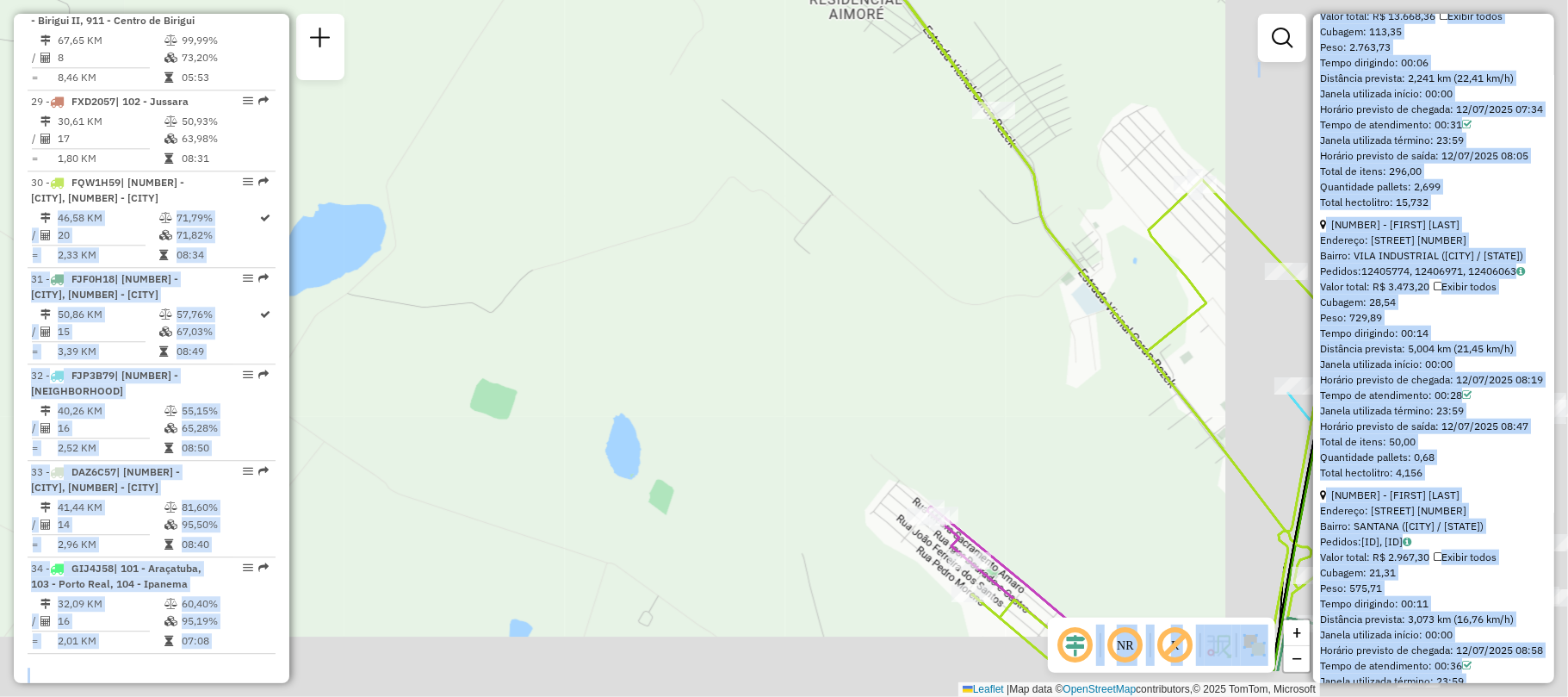 drag, startPoint x: 755, startPoint y: 373, endPoint x: 353, endPoint y: 277, distance: 413.3038 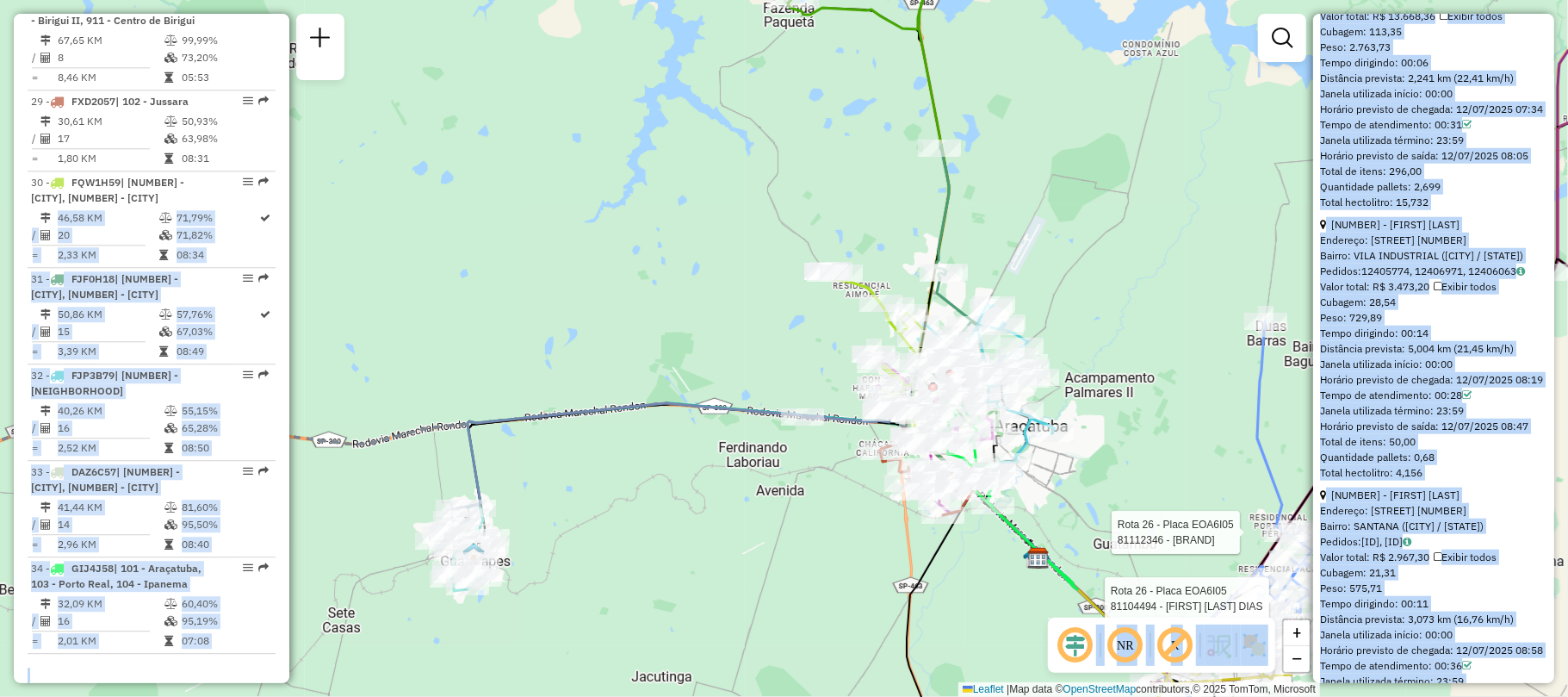 click on "Rota [NUMBER] - Placa [PLATE] [NUMBER] - [FIRST] [LAST] Rota [NUMBER] - Placa [PLATE] [NUMBER] - [COMPANY] Rota [NUMBER] - Placa [PLATE] [NUMBER] - [COMPANY] Janela de atendimento Grade de atendimento Capacidade Transportadoras Veículos Cliente Pedidos  Rotas Selecione os dias de semana para filtrar as janelas de atendimento  Seg   Ter   Qua   Qui   Sex   Sáb   Dom  Informe o período da janela de atendimento: De: Até:  Filtrar exatamente a janela do cliente  Considerar janela de atendimento padrão  Selecione os dias de semana para filtrar as grades de atendimento  Seg   Ter   Qua   Qui   Sex   Sáb   Dom   Considerar clientes sem dia de atendimento cadastrado  Clientes fora do dia de atendimento selecionado Filtrar as atividades entre os valores definidos abaixo:  Peso mínimo:   Peso máximo:   Cubagem mínima:   Cubagem máxima:   De:   Até:  Filtrar as atividades entre o tempo de atendimento definido abaixo:  De:   Até:   Considerar capacidade total dos clientes não roteirizados Transportadora: Selecione um ou mais itens Tipo de veículo: Nome:" 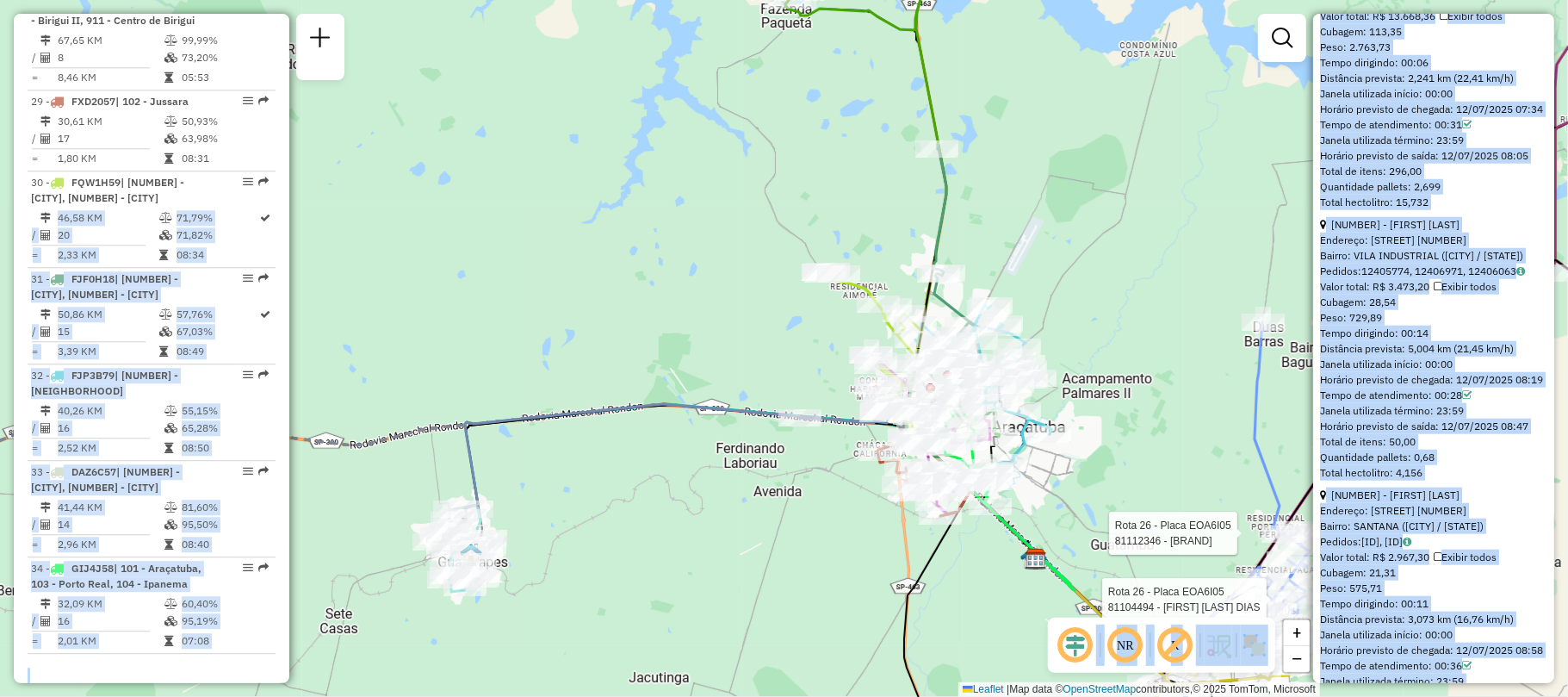 click on "Tempo dirigindo: 00:14" at bounding box center (1434, 333) 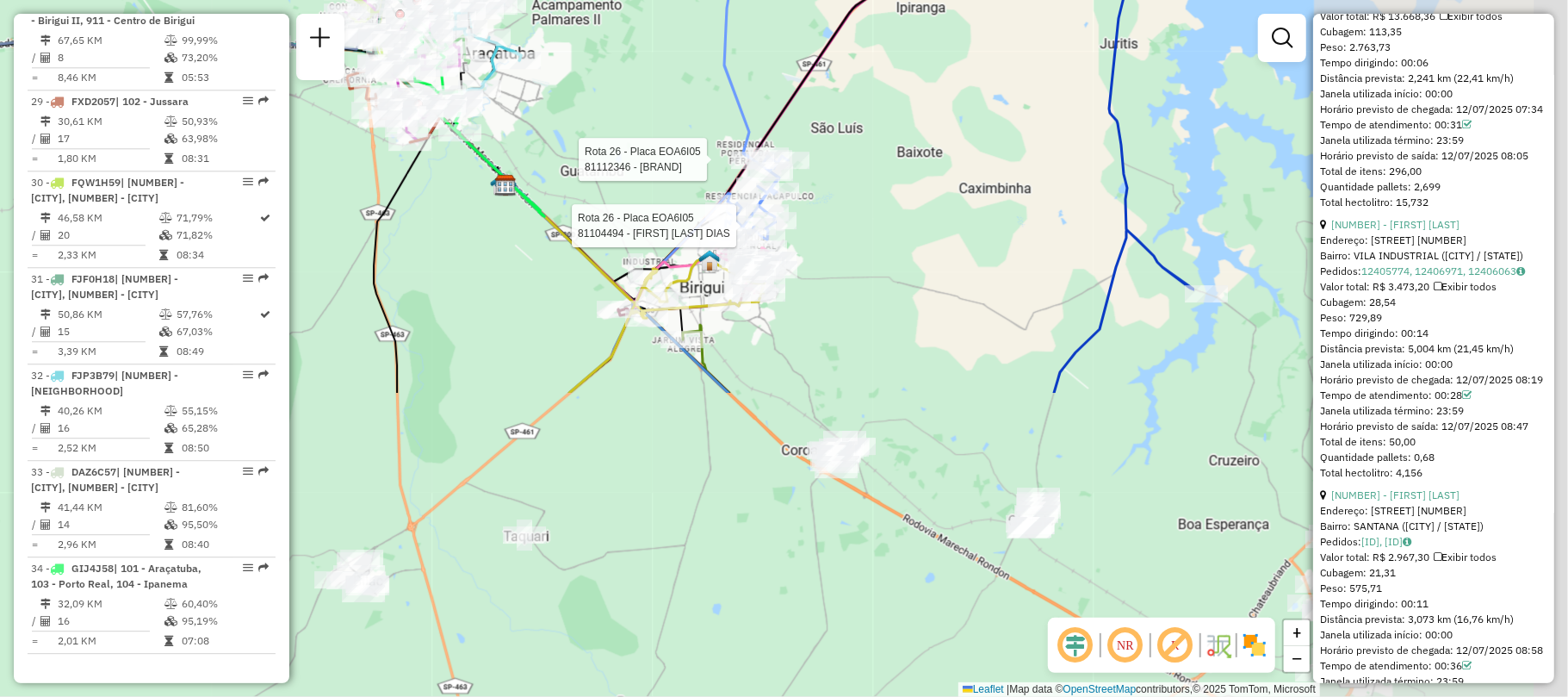 drag, startPoint x: 1110, startPoint y: 429, endPoint x: 607, endPoint y: 64, distance: 621.4773 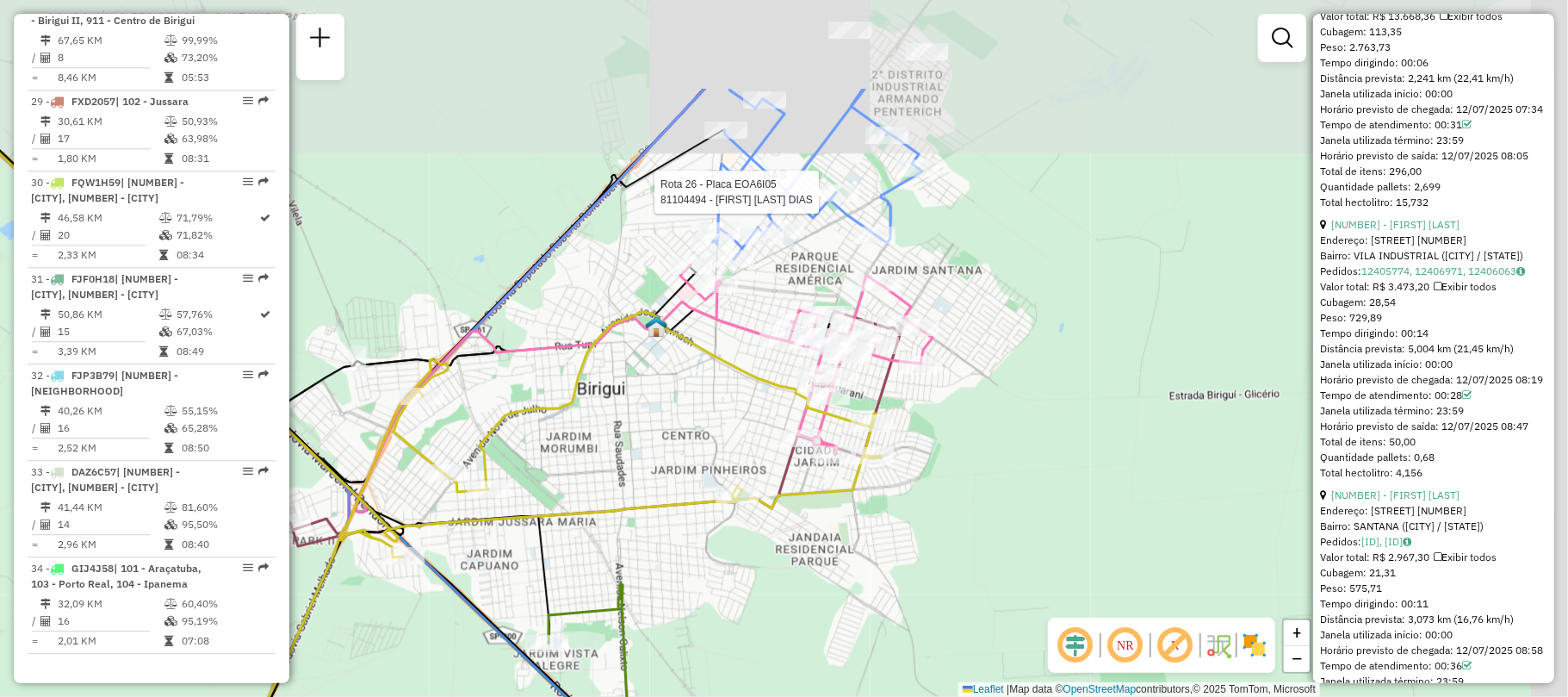 drag, startPoint x: 790, startPoint y: 231, endPoint x: 699, endPoint y: 408, distance: 199.02261 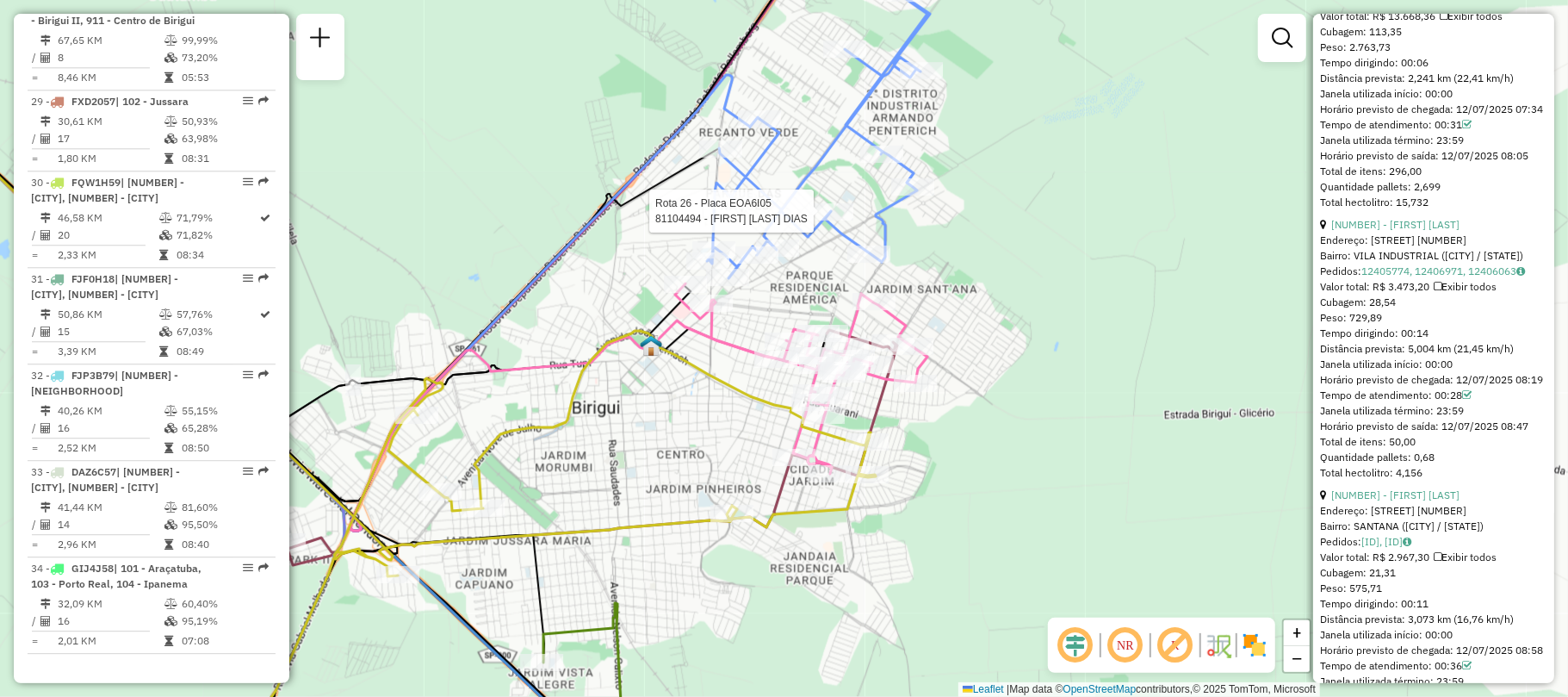 click 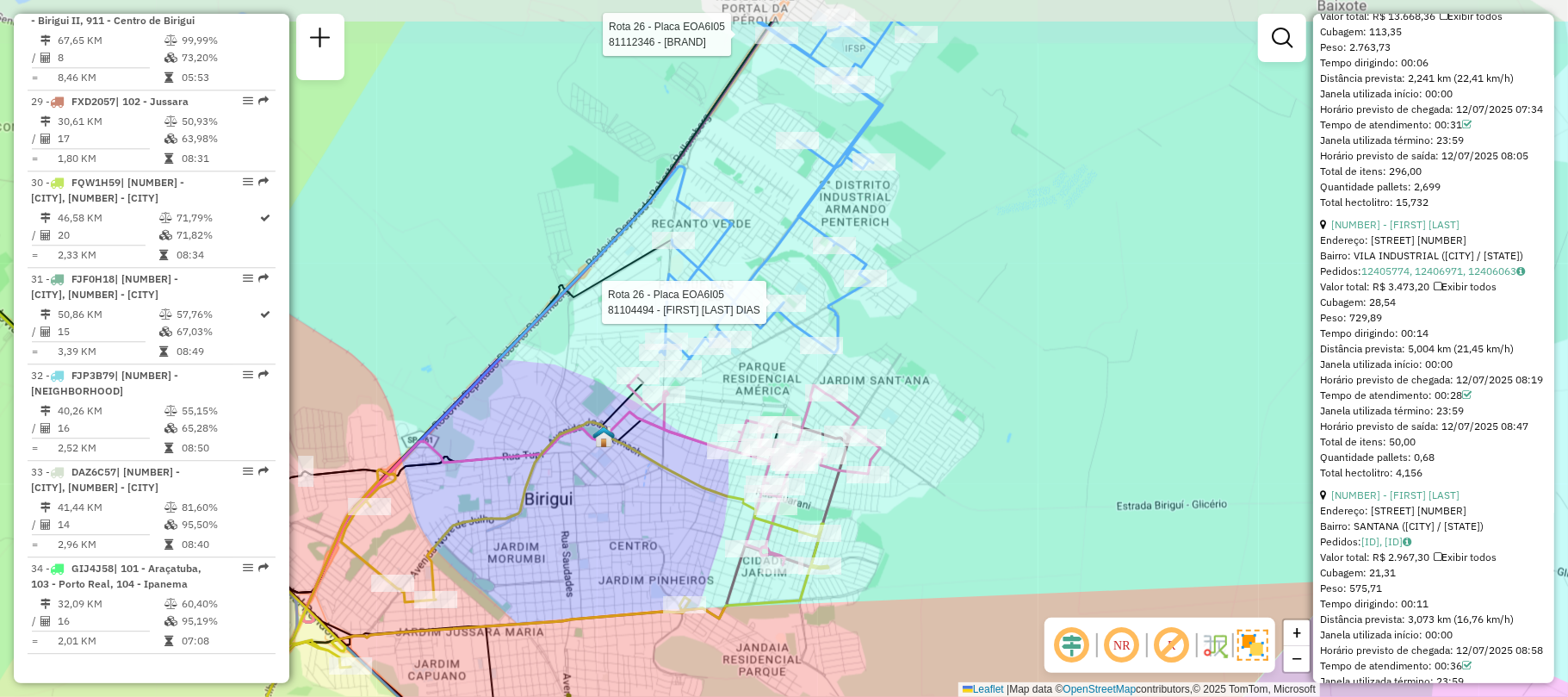 drag, startPoint x: 720, startPoint y: 426, endPoint x: 672, endPoint y: 512, distance: 98.48858 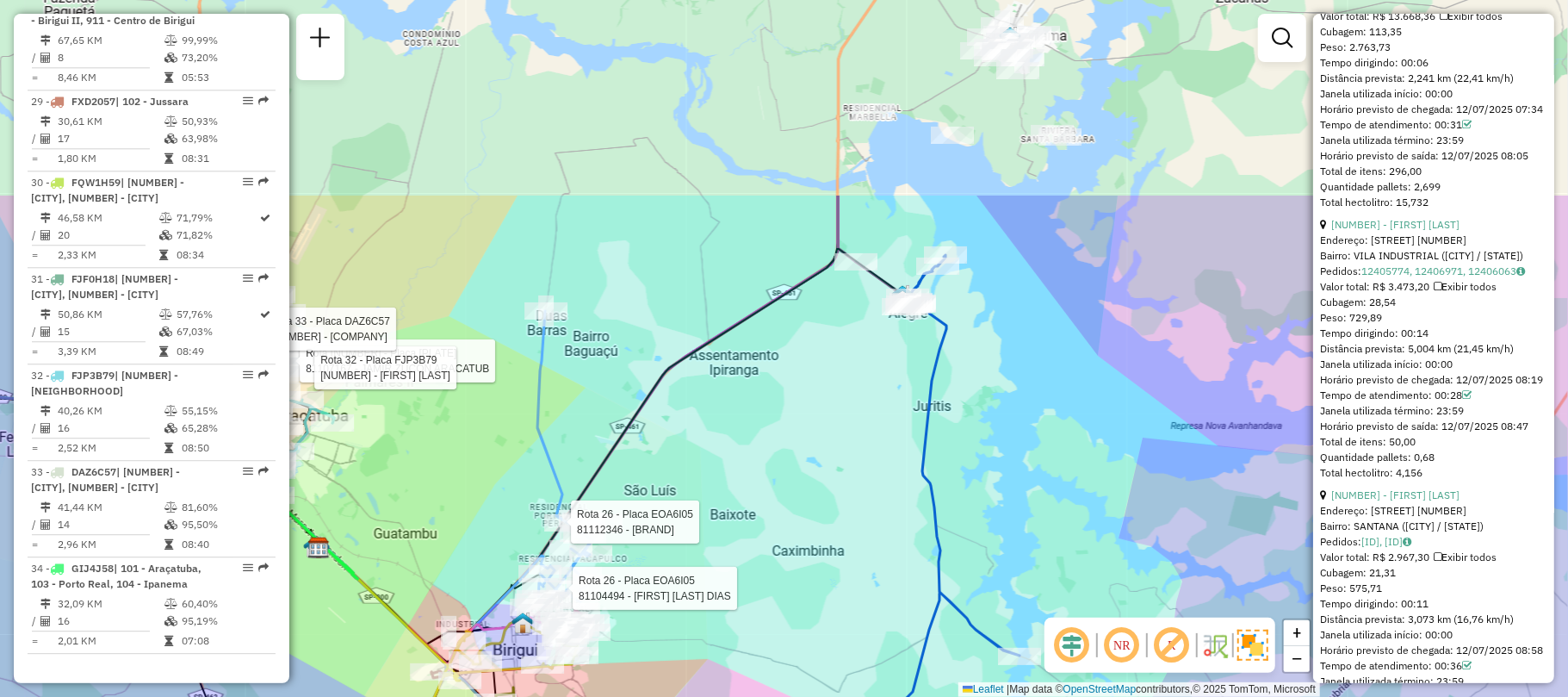 drag, startPoint x: 480, startPoint y: 308, endPoint x: 431, endPoint y: 576, distance: 272.44265 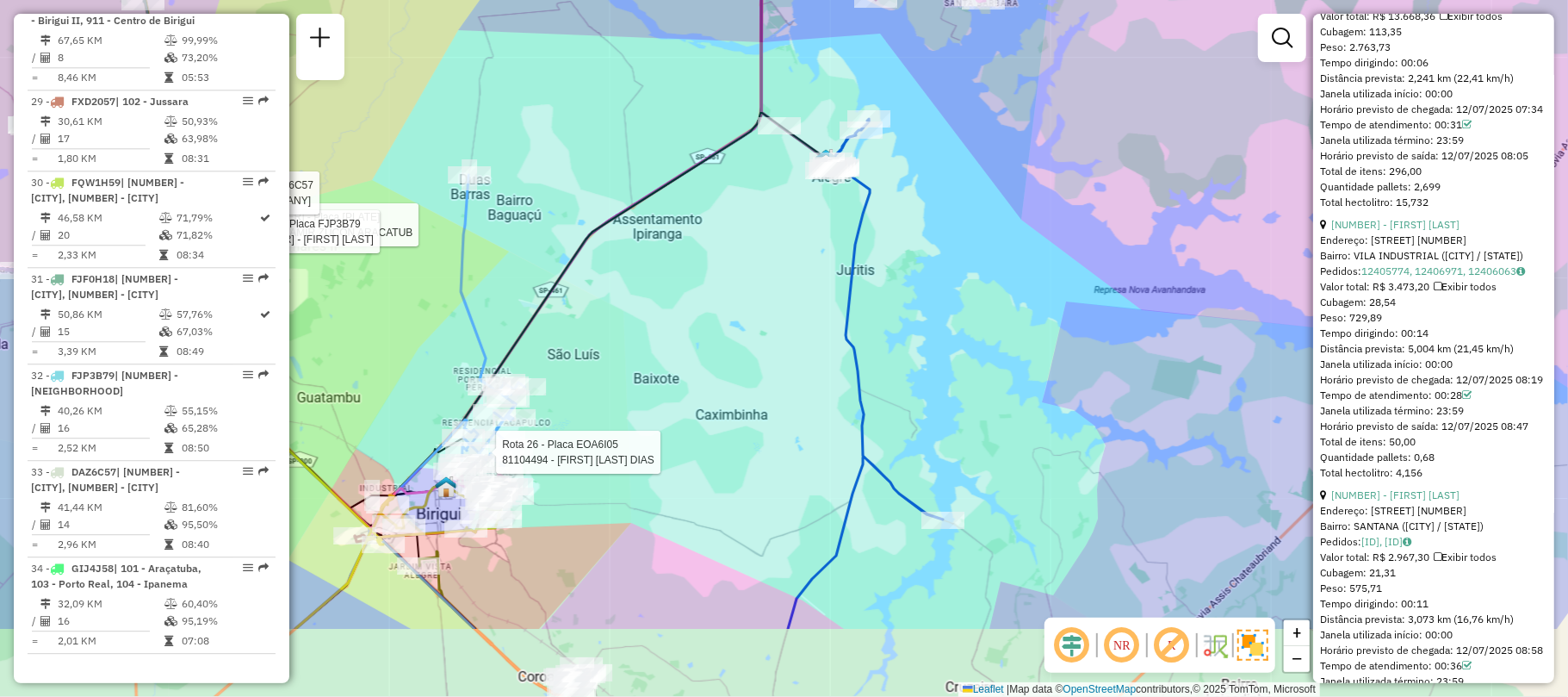 drag, startPoint x: 945, startPoint y: 401, endPoint x: 894, endPoint y: 263, distance: 147.1224 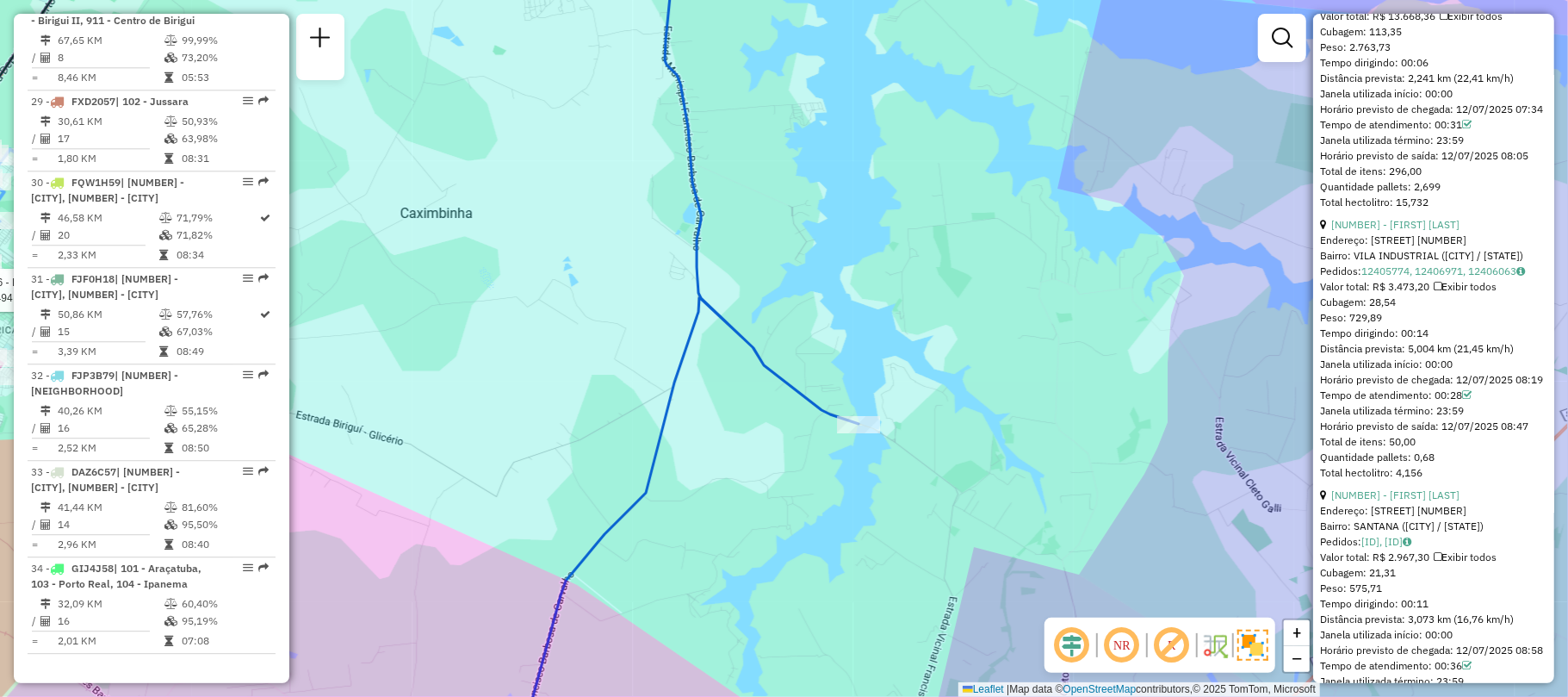 drag, startPoint x: 852, startPoint y: 414, endPoint x: 847, endPoint y: 294, distance: 120.10412 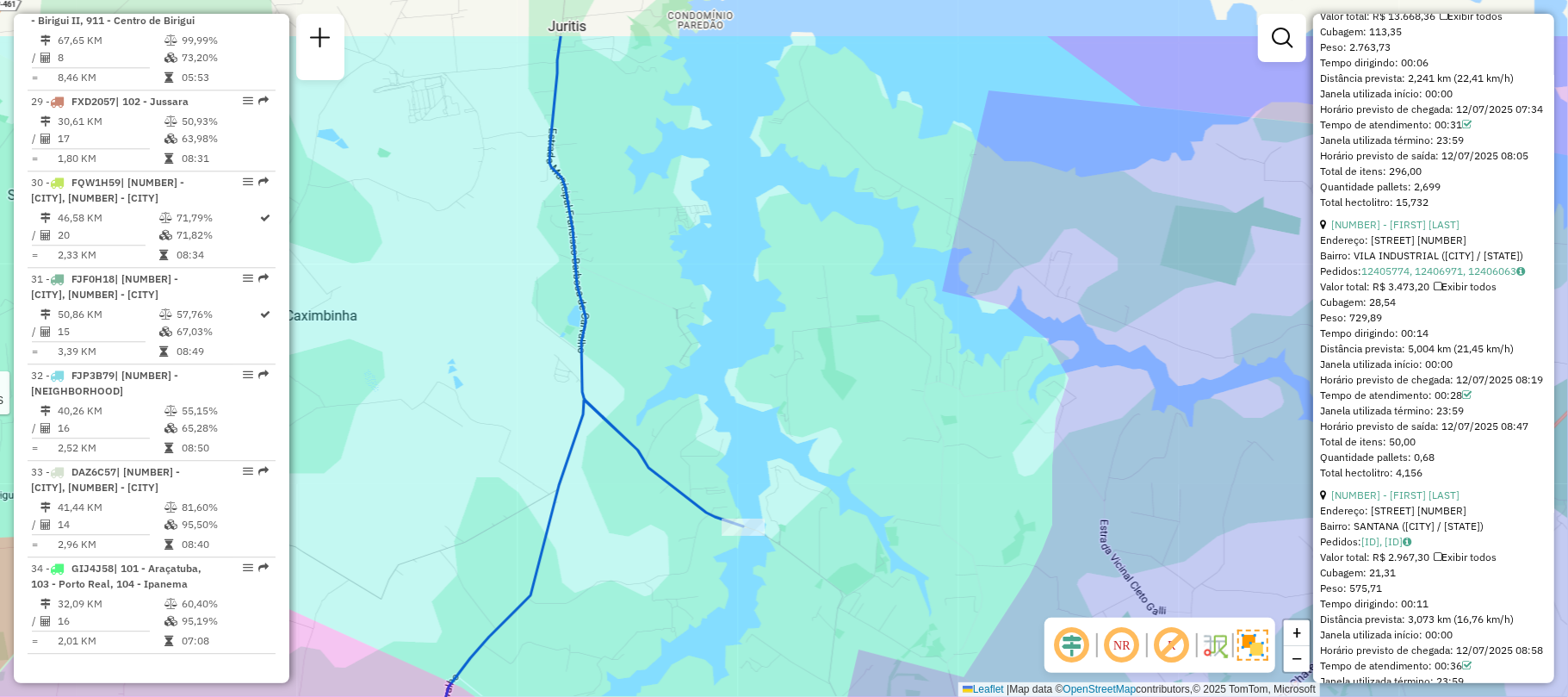 drag, startPoint x: 728, startPoint y: 126, endPoint x: 600, endPoint y: 191, distance: 143.55835 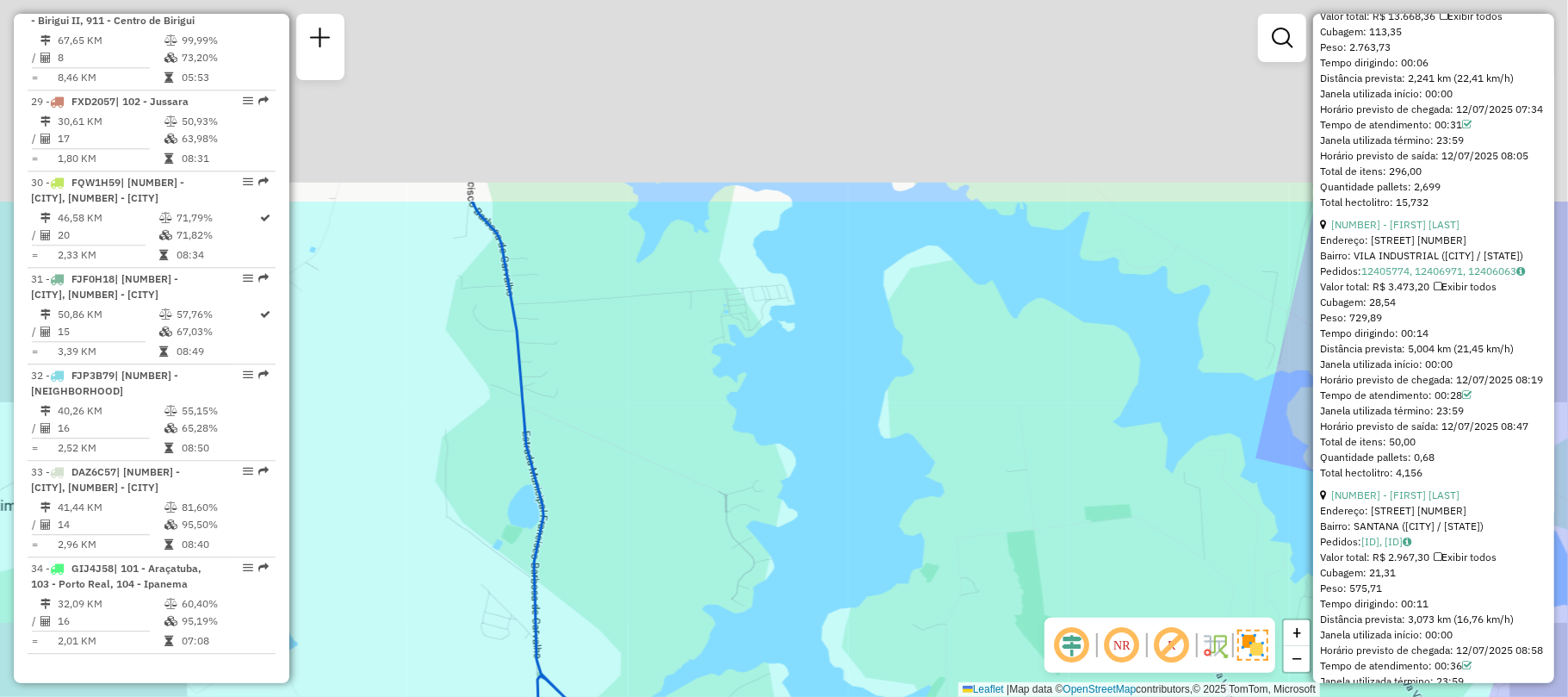 drag, startPoint x: 734, startPoint y: 221, endPoint x: 758, endPoint y: 486, distance: 266.08457 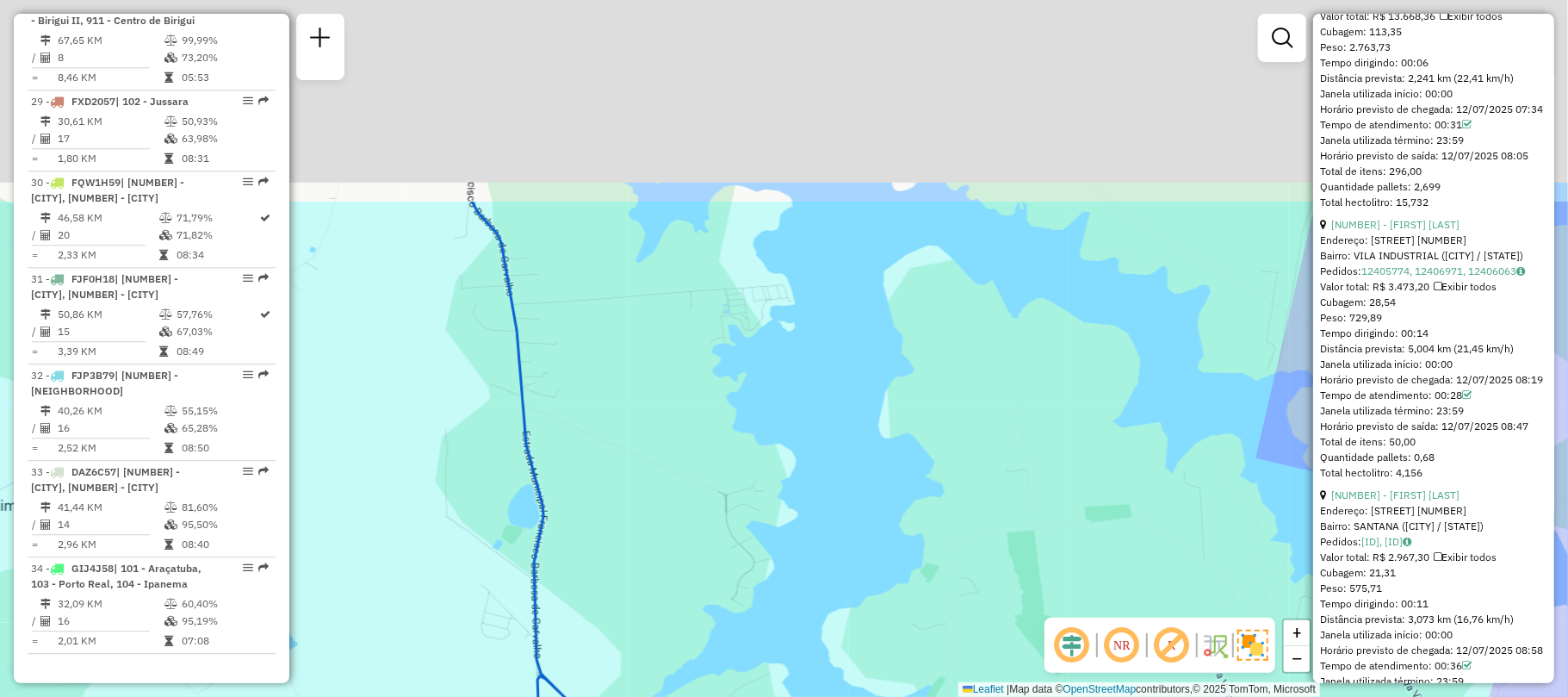 click on "Rota 26 - Placa EOA6I05  81104494 - [FIRST] [LAST] Rota 3 - Placa CRW6W01  81107167 - [FIRST] [LAST] Rota 32 - Placa FJP3B79  81109472 - [FIRST] [LAST] Rota 33 - Placa DAZ6C57  81110866 - [BRAND] Janela de atendimento Grade de atendimento Capacidade Transportadoras Veículos Cliente Pedidos  Rotas Selecione os dias de semana para filtrar as janelas de atendimento  Seg   Ter   Qua   Qui   Sex   Sáb   Dom  Informe o período da janela de atendimento: De: Até:  Filtrar exatamente a janela do cliente  Considerar janela de atendimento padrão  Selecione os dias de semana para filtrar as grades de atendimento  Seg   Ter   Qua   Qui   Sex   Sáb   Dom   Considerar clientes sem dia de atendimento cadastrado  Clientes fora do dia de atendimento selecionado Filtrar as atividades entre os valores definidos abaixo:  Peso mínimo:   Peso máximo:   Cubagem mínima:   Cubagem máxima:   De:   Até:  Filtrar as atividades entre o tempo de atendimento definido abaixo:  De:   Até:  Veículo: +" 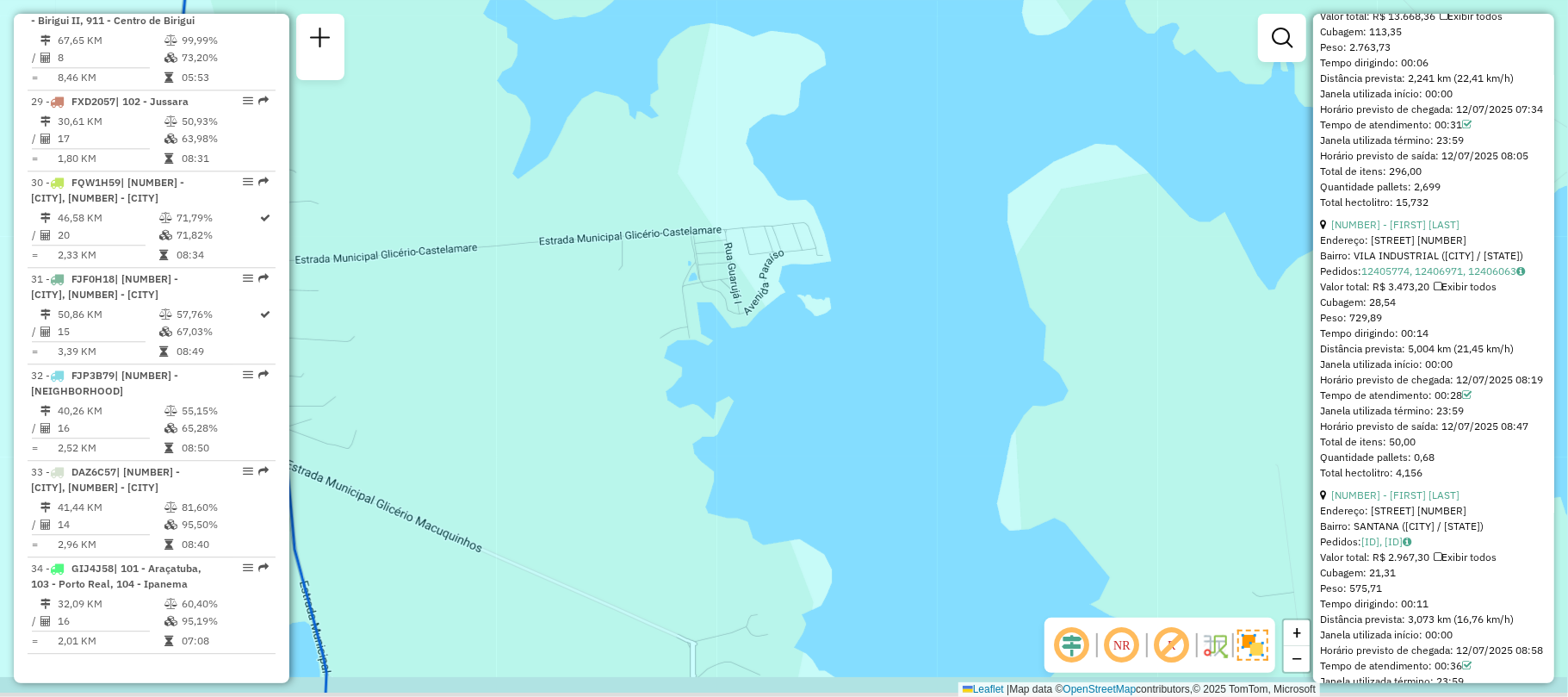 drag, startPoint x: 779, startPoint y: 439, endPoint x: 783, endPoint y: 370, distance: 69.11584 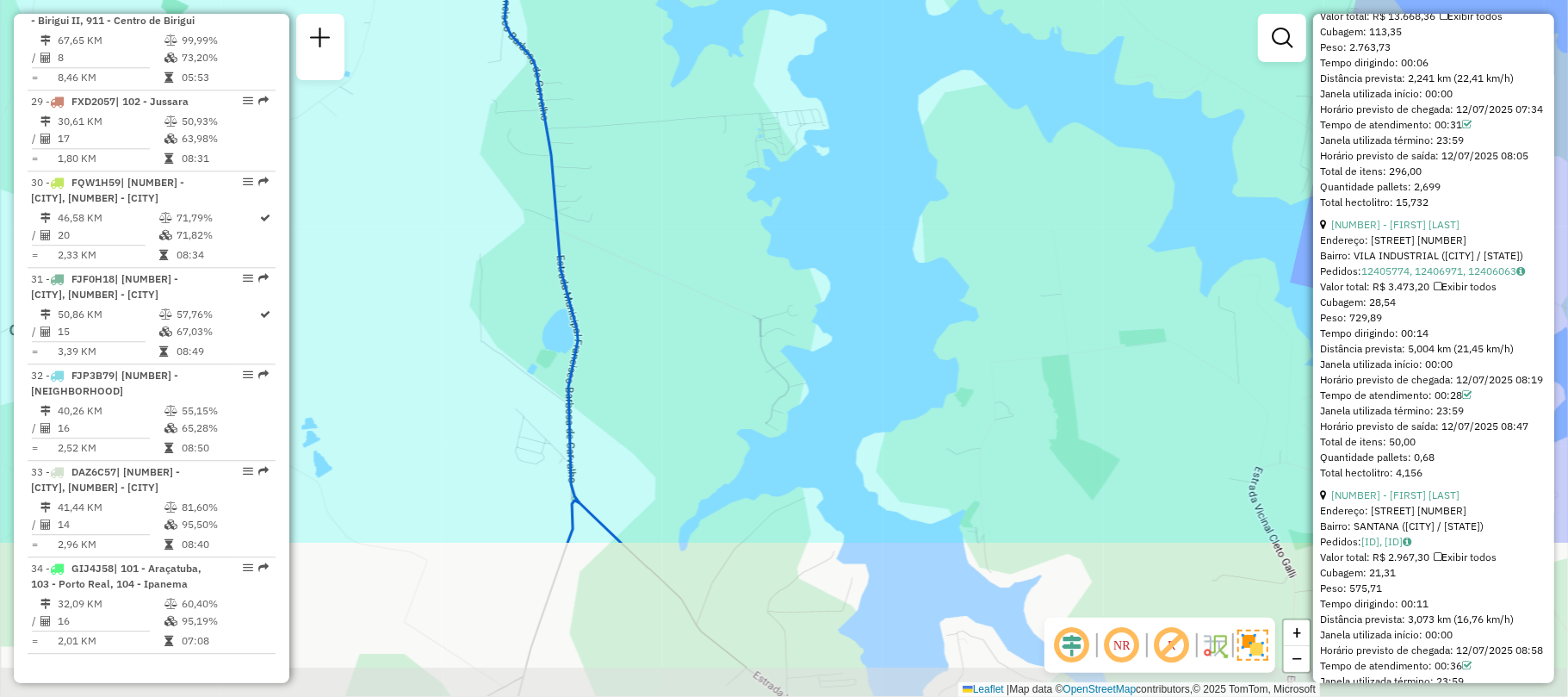 drag, startPoint x: 687, startPoint y: 448, endPoint x: 748, endPoint y: 258, distance: 199.552 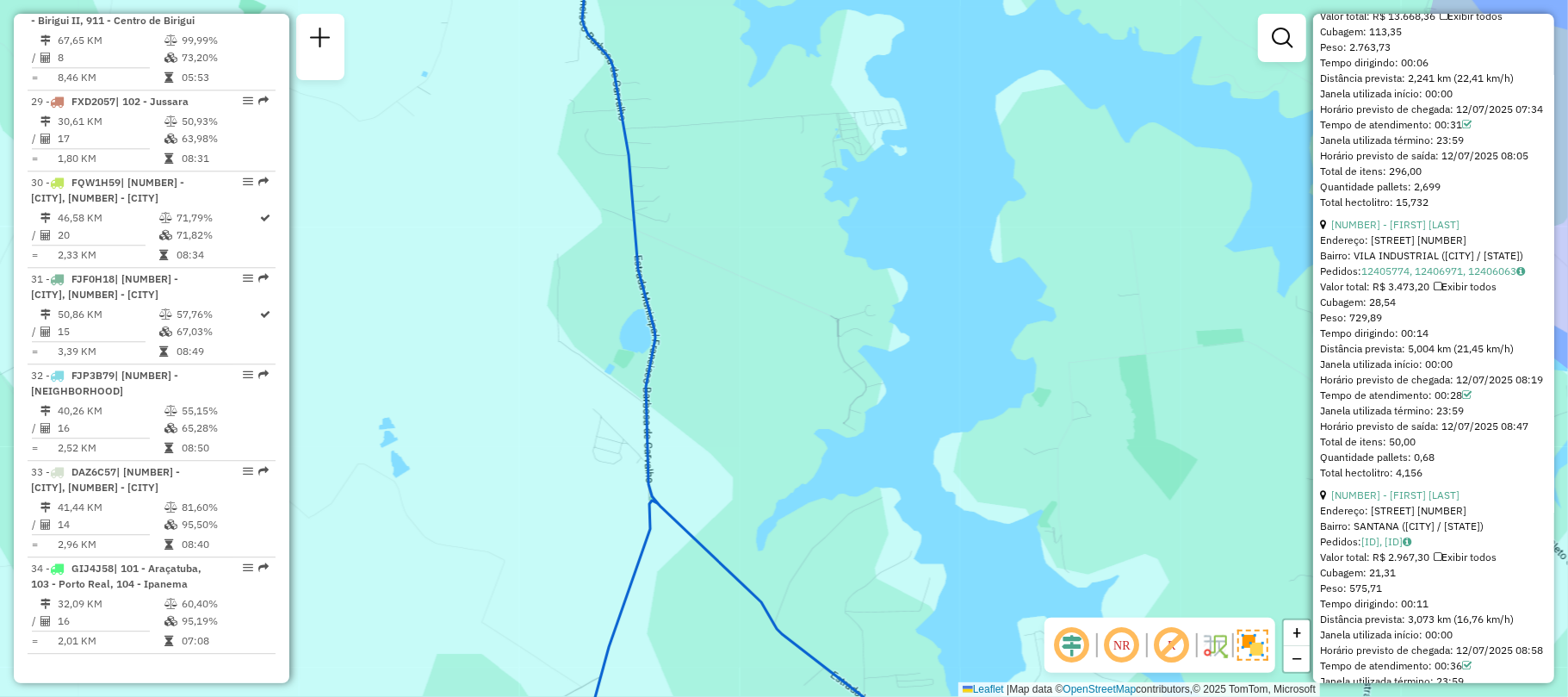 drag, startPoint x: 883, startPoint y: 507, endPoint x: 844, endPoint y: 262, distance: 248.08466 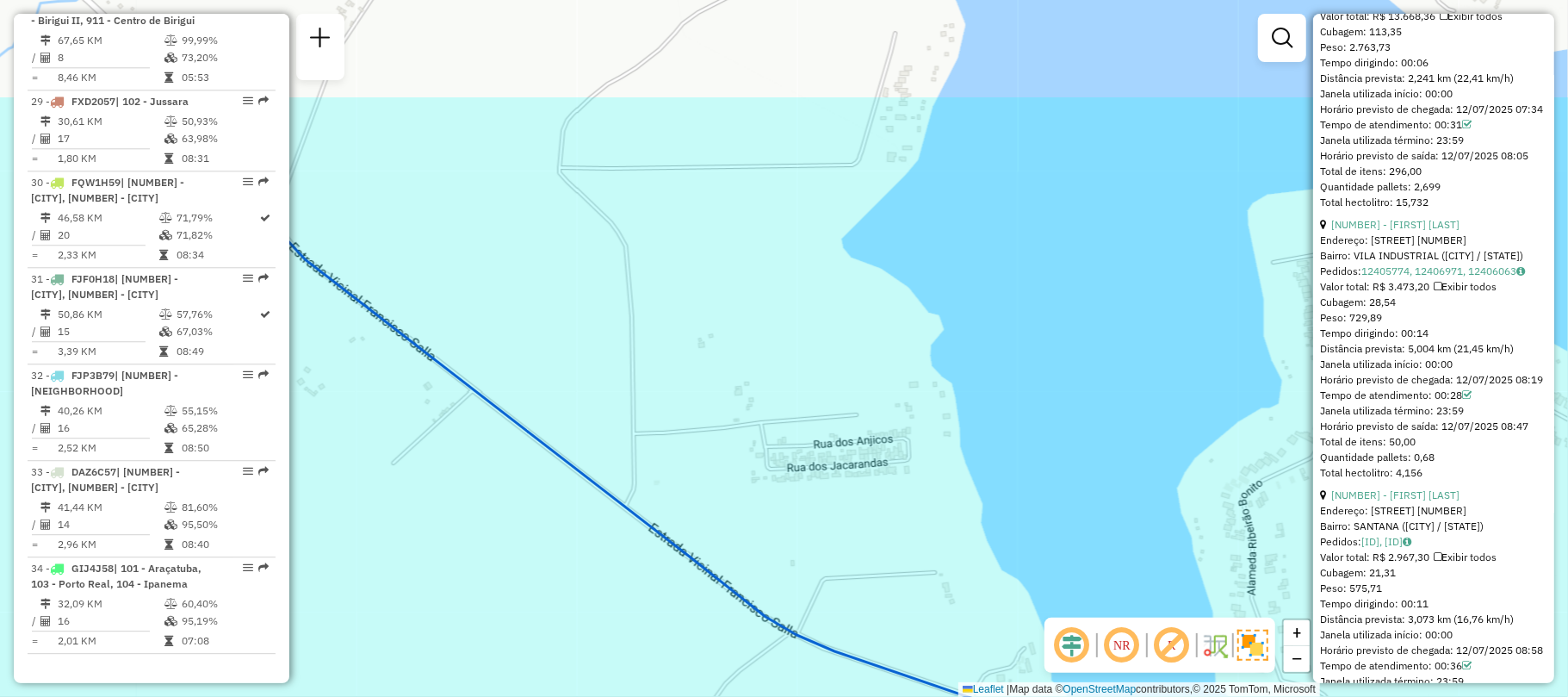 drag, startPoint x: 711, startPoint y: 274, endPoint x: 742, endPoint y: 665, distance: 392.22698 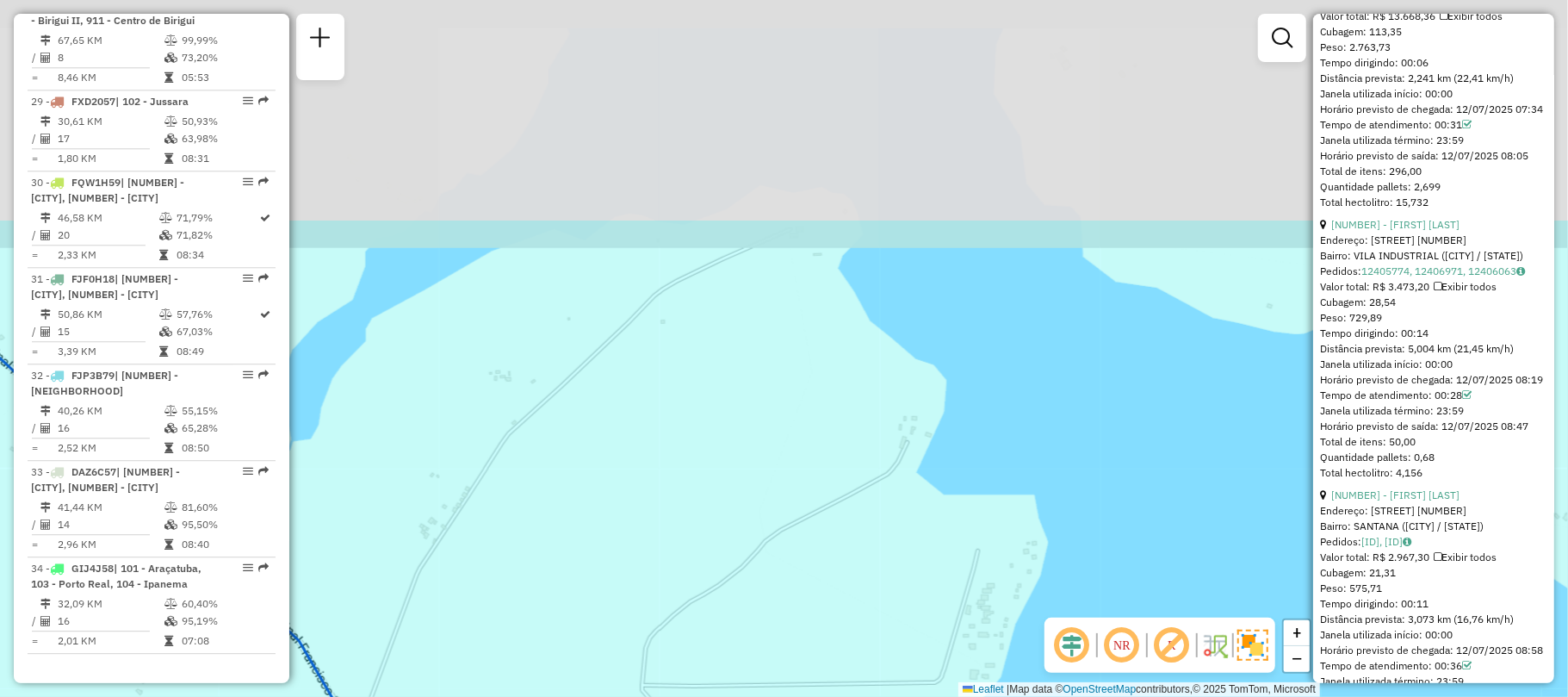 drag, startPoint x: 720, startPoint y: 277, endPoint x: 797, endPoint y: 572, distance: 304.88358 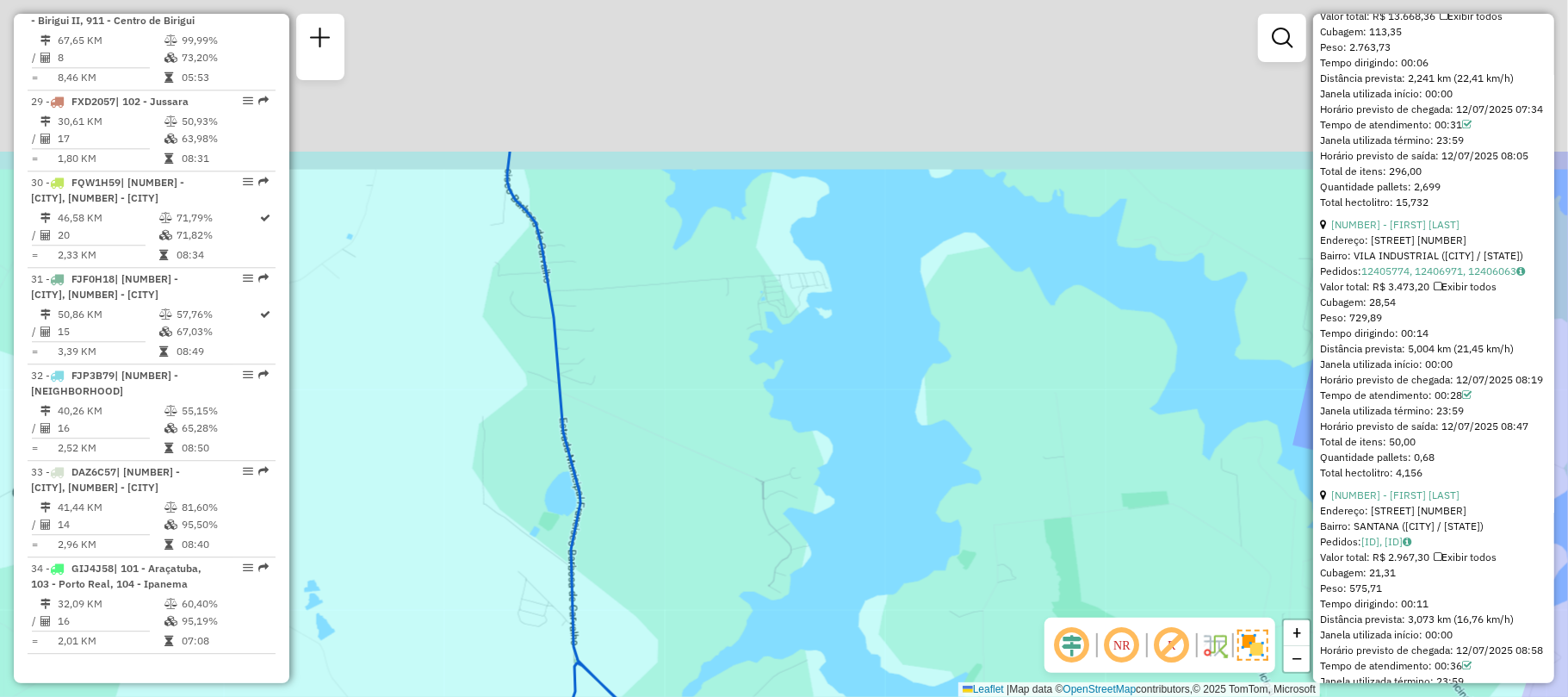 drag, startPoint x: 747, startPoint y: 345, endPoint x: 744, endPoint y: 594, distance: 249.01807 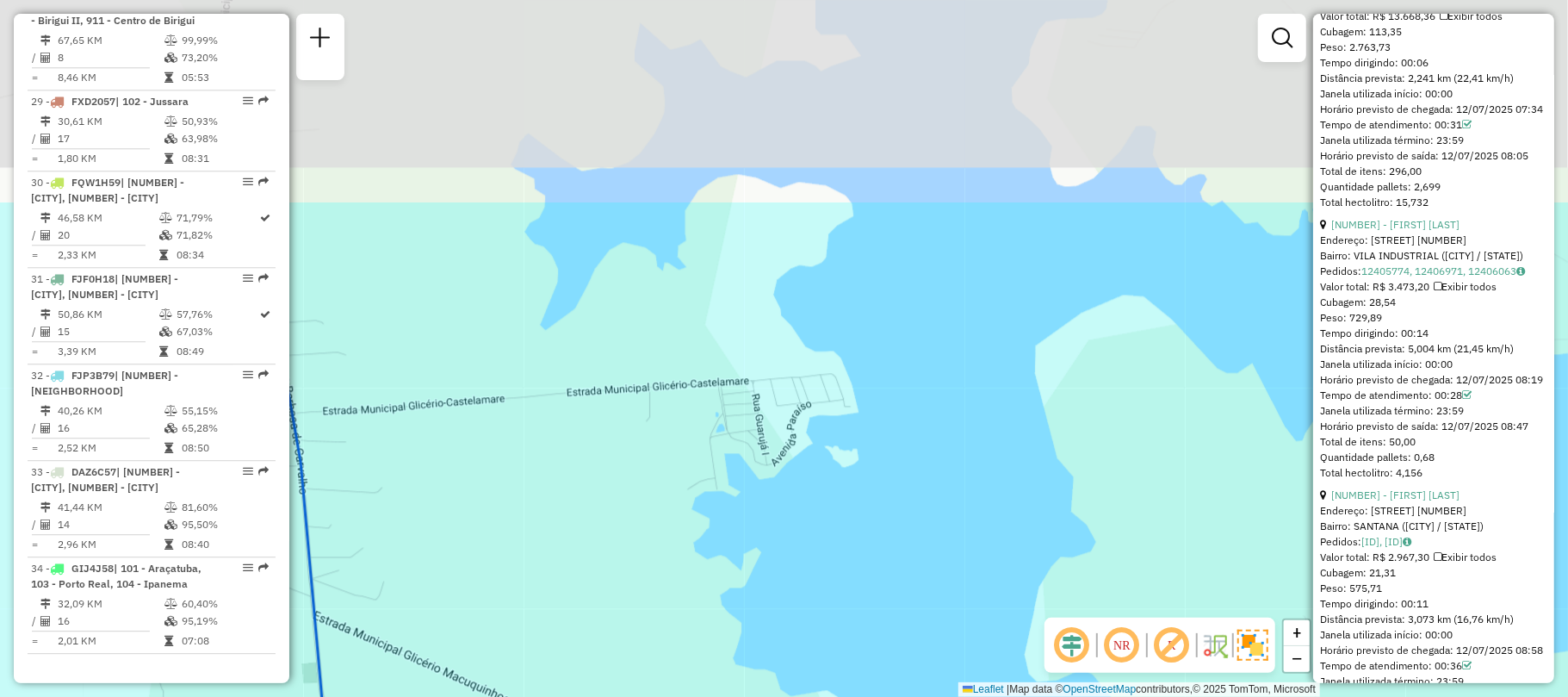 drag, startPoint x: 766, startPoint y: 296, endPoint x: 761, endPoint y: 574, distance: 278.045 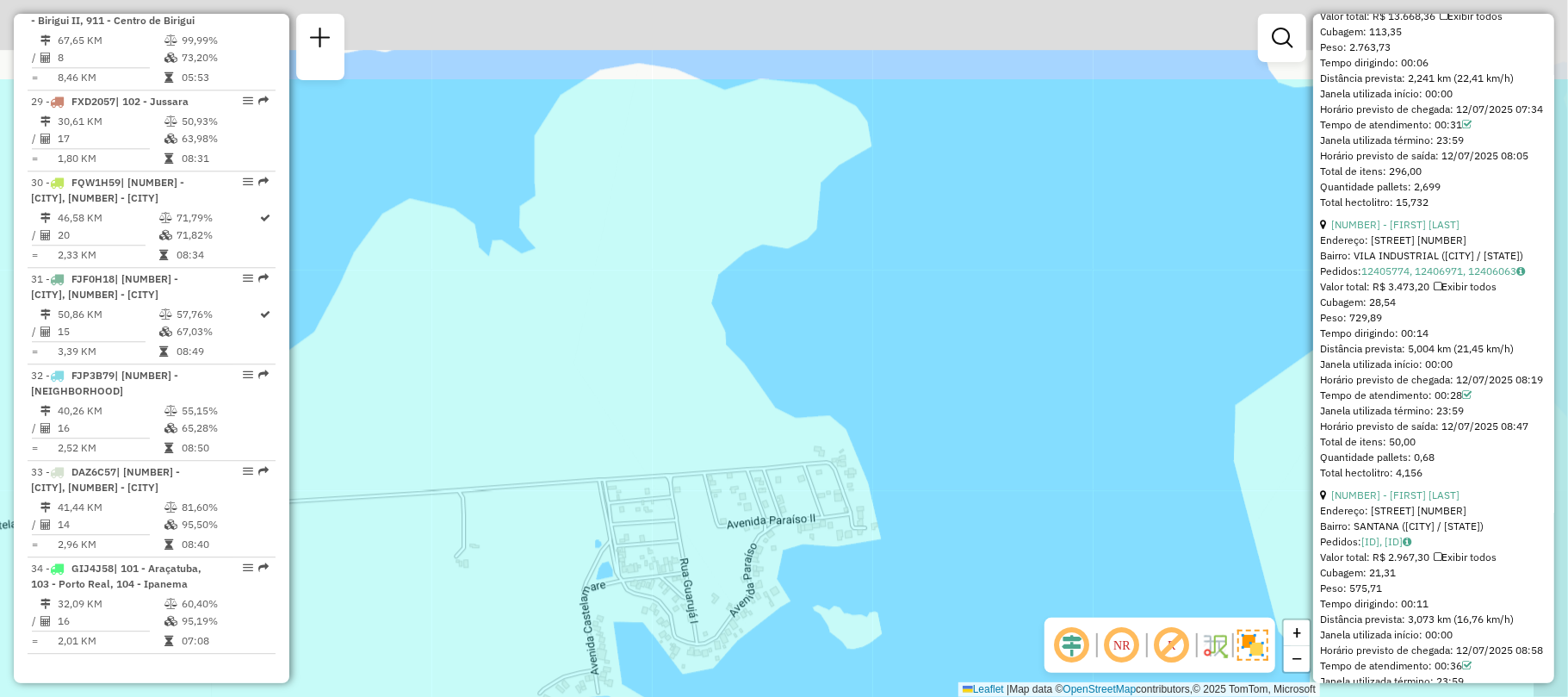drag, startPoint x: 649, startPoint y: 248, endPoint x: 593, endPoint y: 400, distance: 161.9877 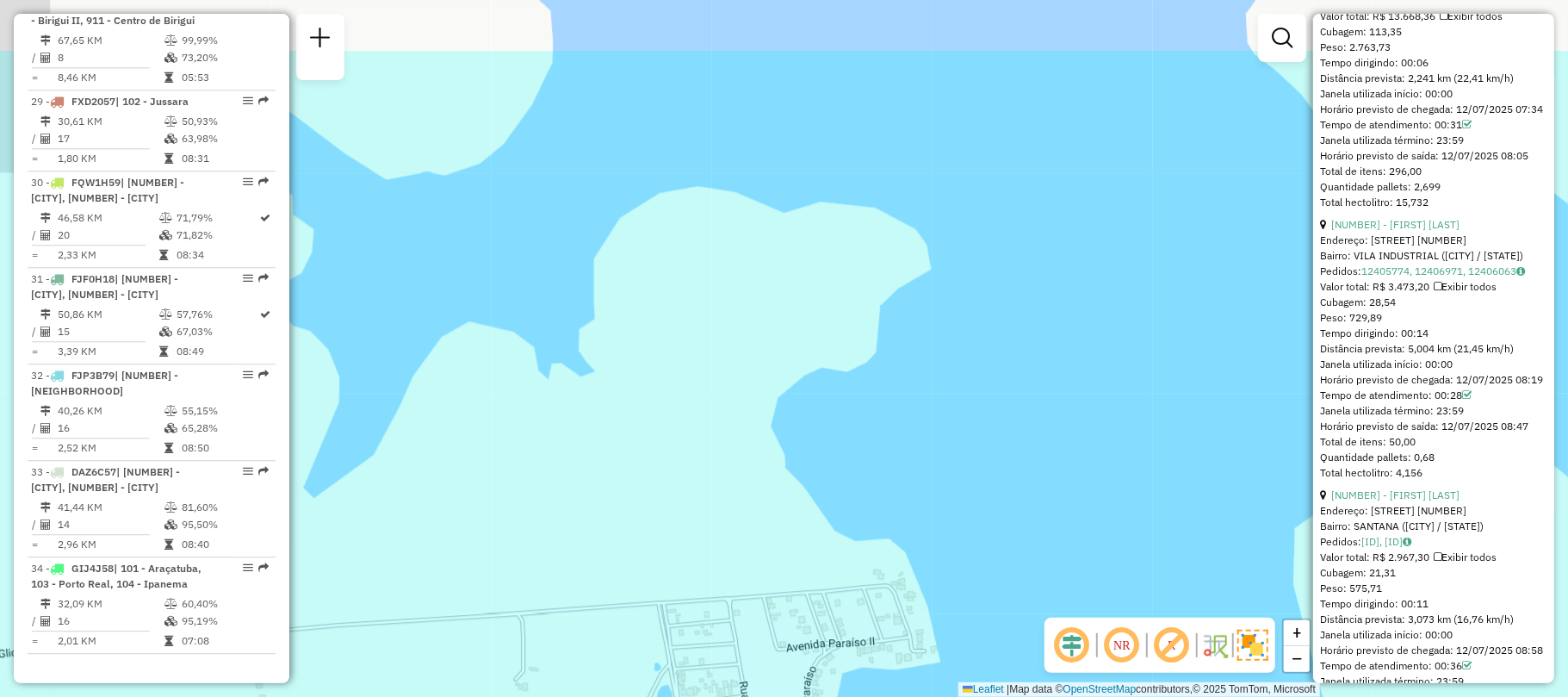 drag, startPoint x: 618, startPoint y: 336, endPoint x: 715, endPoint y: 522, distance: 209.7737 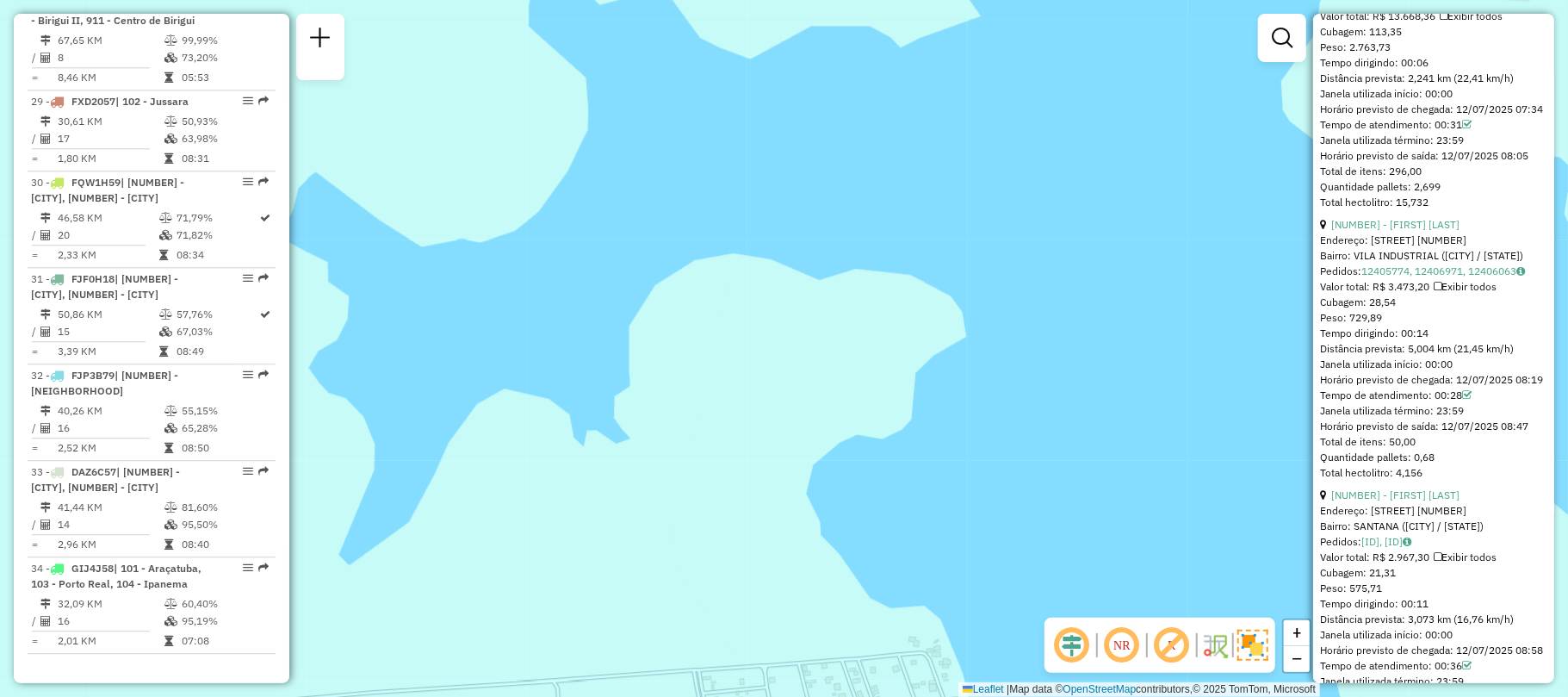 drag, startPoint x: 635, startPoint y: 438, endPoint x: 793, endPoint y: 360, distance: 176.20443 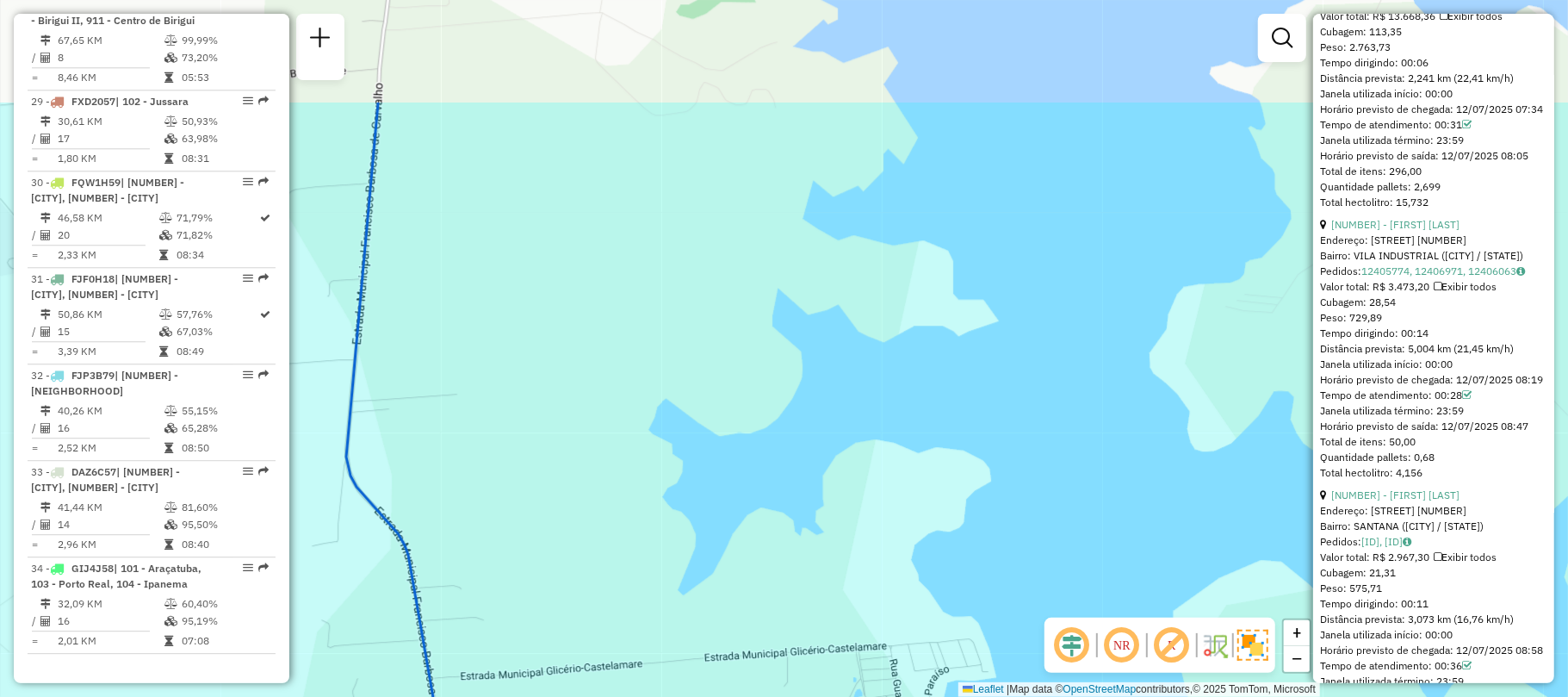 drag, startPoint x: 816, startPoint y: 488, endPoint x: 808, endPoint y: 556, distance: 68.468971 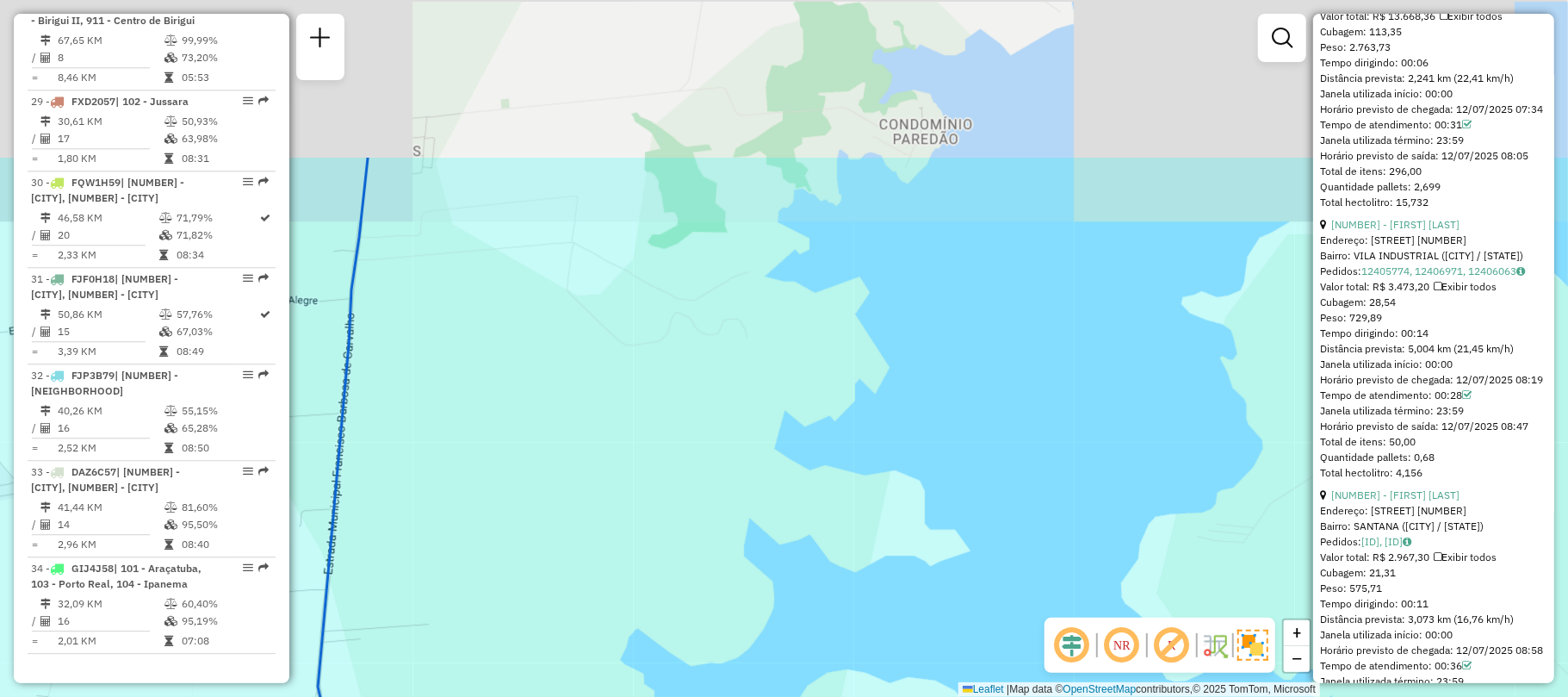drag, startPoint x: 794, startPoint y: 271, endPoint x: 766, endPoint y: 498, distance: 228.7204 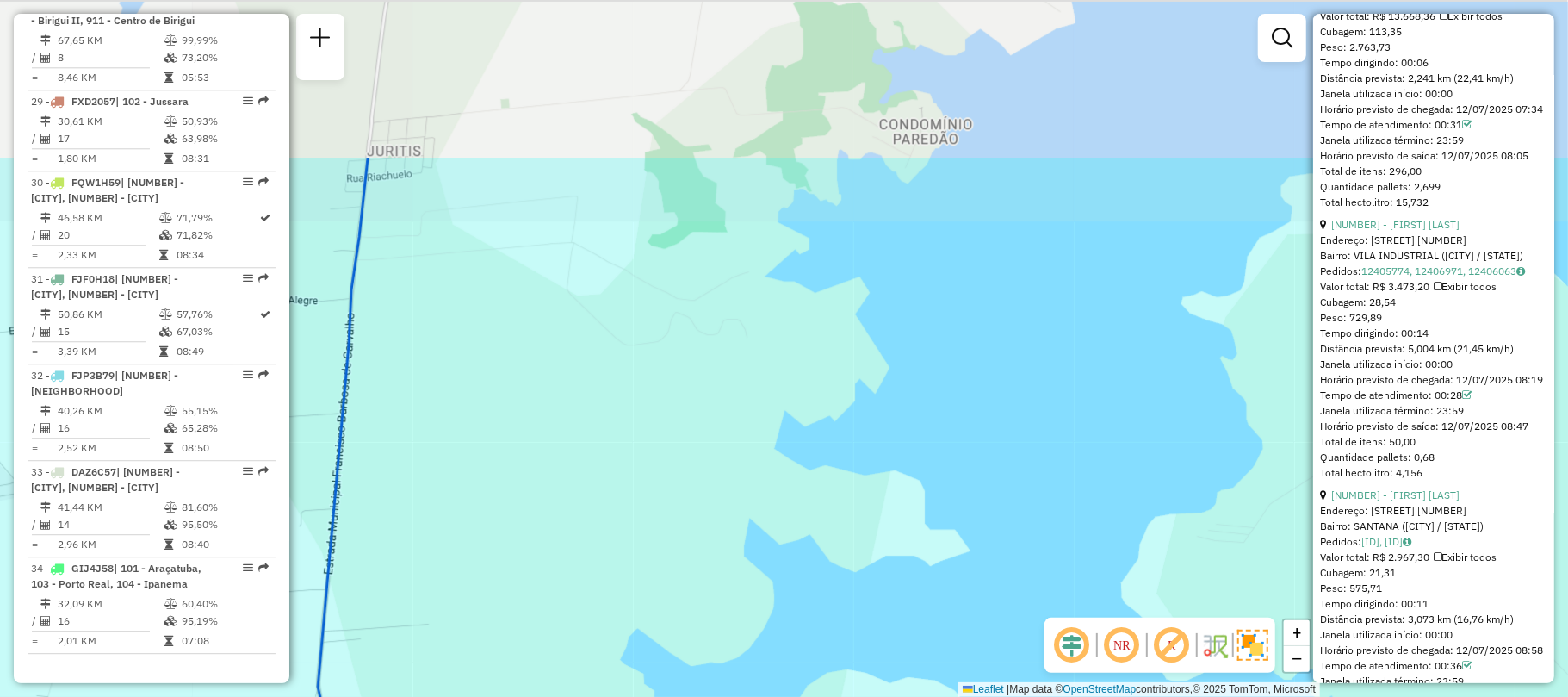 click on "Rota 26 - Placa EOA6I05  81104494 - [FIRST] [LAST] Rota 3 - Placa CRW6W01  81107167 - [FIRST] [LAST] Rota 32 - Placa FJP3B79  81109472 - [FIRST] [LAST] Rota 33 - Placa DAZ6C57  81110866 - [BRAND] Janela de atendimento Grade de atendimento Capacidade Transportadoras Veículos Cliente Pedidos  Rotas Selecione os dias de semana para filtrar as janelas de atendimento  Seg   Ter   Qua   Qui   Sex   Sáb   Dom  Informe o período da janela de atendimento: De: Até:  Filtrar exatamente a janela do cliente  Considerar janela de atendimento padrão  Selecione os dias de semana para filtrar as grades de atendimento  Seg   Ter   Qua   Qui   Sex   Sáb   Dom   Considerar clientes sem dia de atendimento cadastrado  Clientes fora do dia de atendimento selecionado Filtrar as atividades entre os valores definidos abaixo:  Peso mínimo:   Peso máximo:   Cubagem mínima:   Cubagem máxima:   De:   Até:  Filtrar as atividades entre o tempo de atendimento definido abaixo:  De:   Até:  Veículo: +" 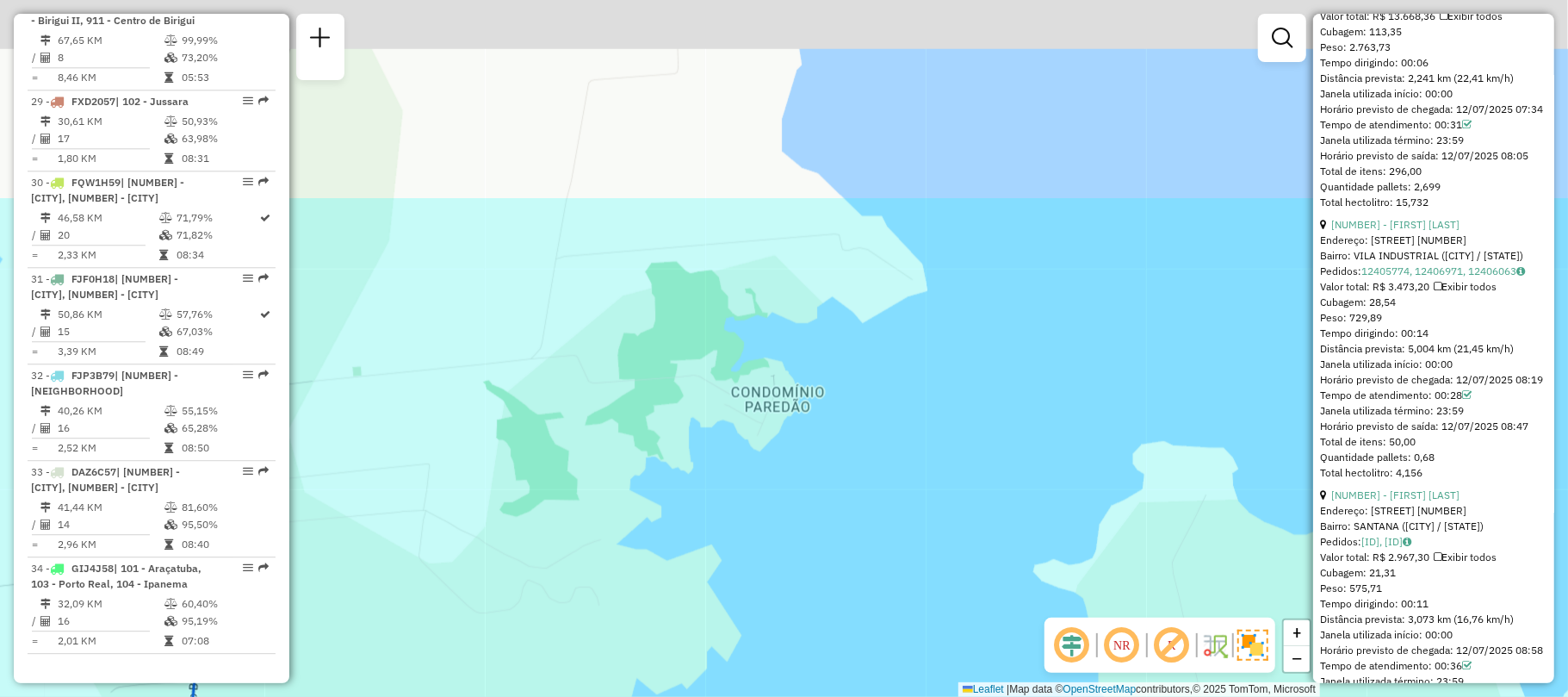 drag, startPoint x: 747, startPoint y: 319, endPoint x: 601, endPoint y: 587, distance: 305.18847 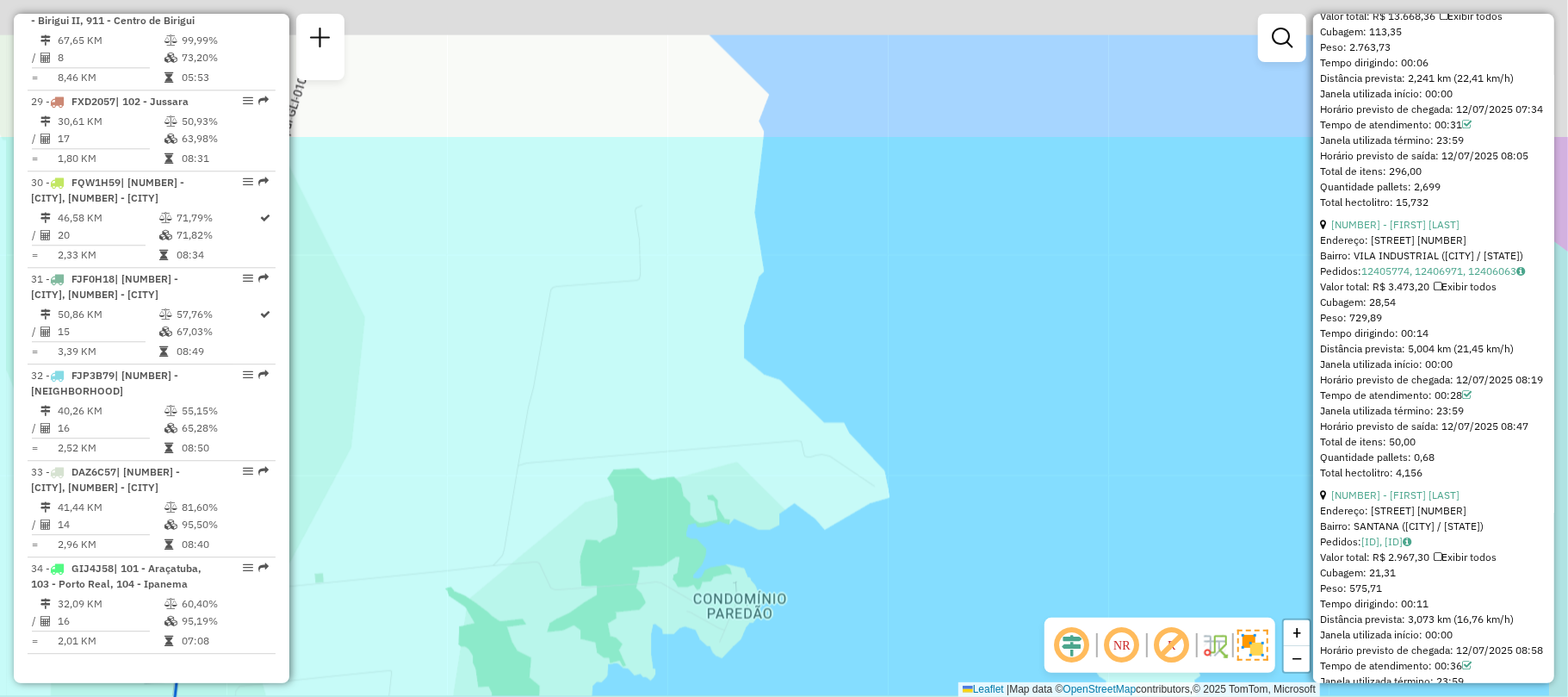 drag, startPoint x: 782, startPoint y: 355, endPoint x: 723, endPoint y: 569, distance: 221.9842 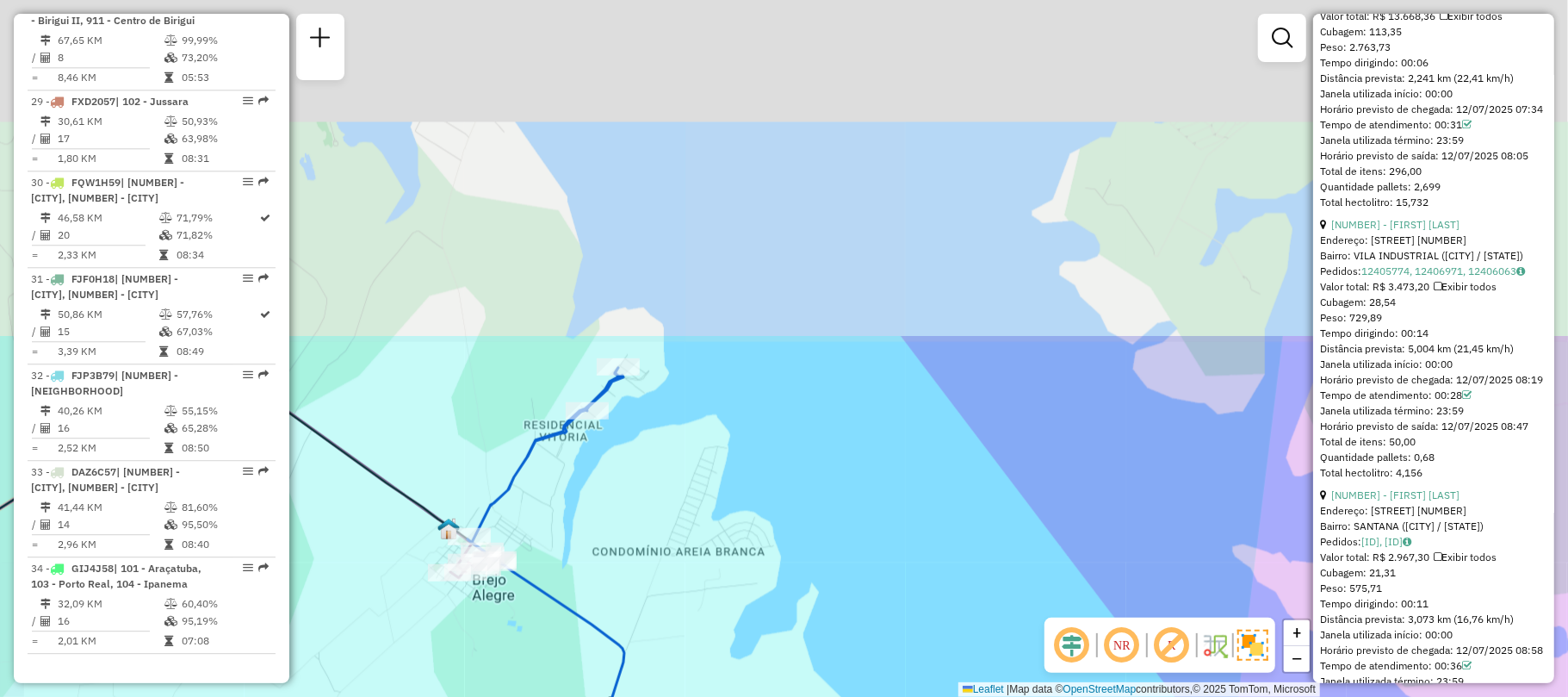 drag, startPoint x: 673, startPoint y: 280, endPoint x: 796, endPoint y: 686, distance: 424.2228 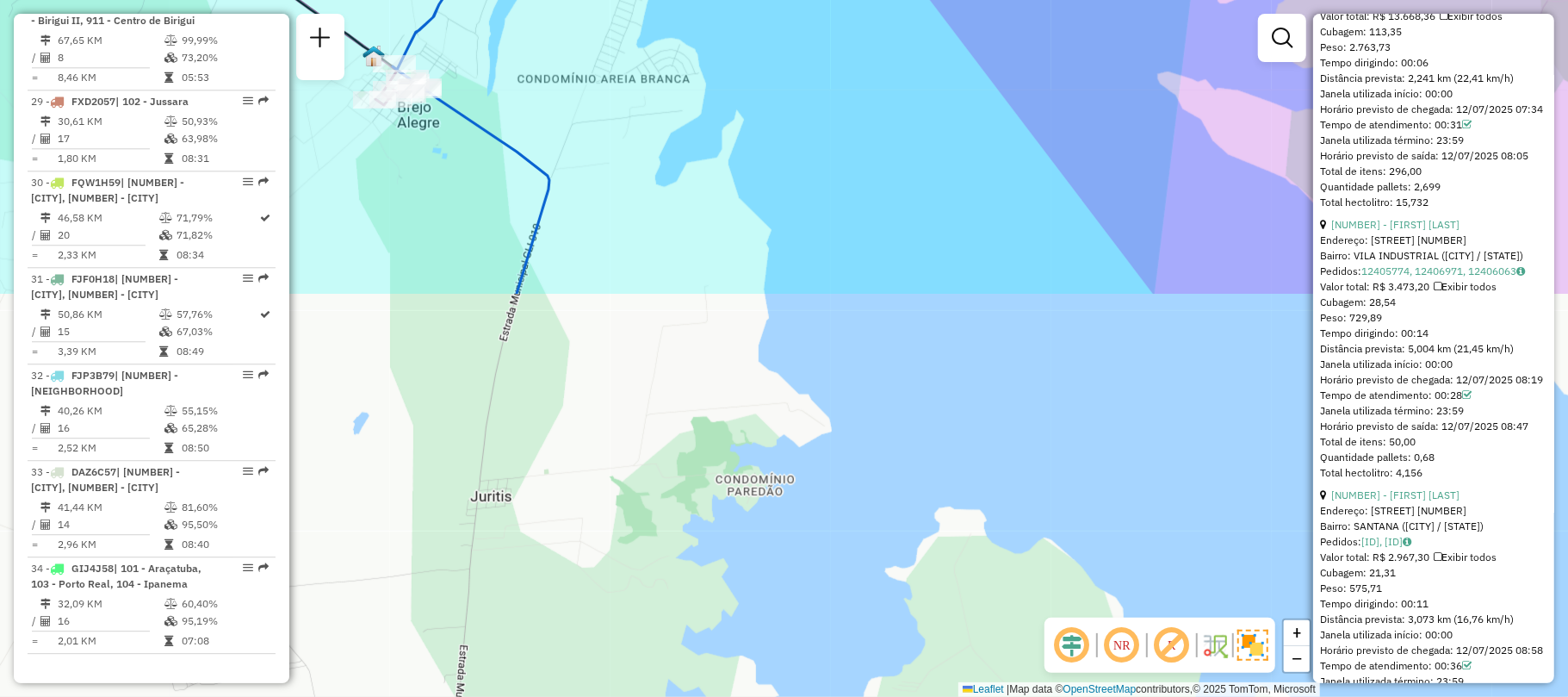 drag, startPoint x: 696, startPoint y: 315, endPoint x: 665, endPoint y: 34, distance: 282.70479 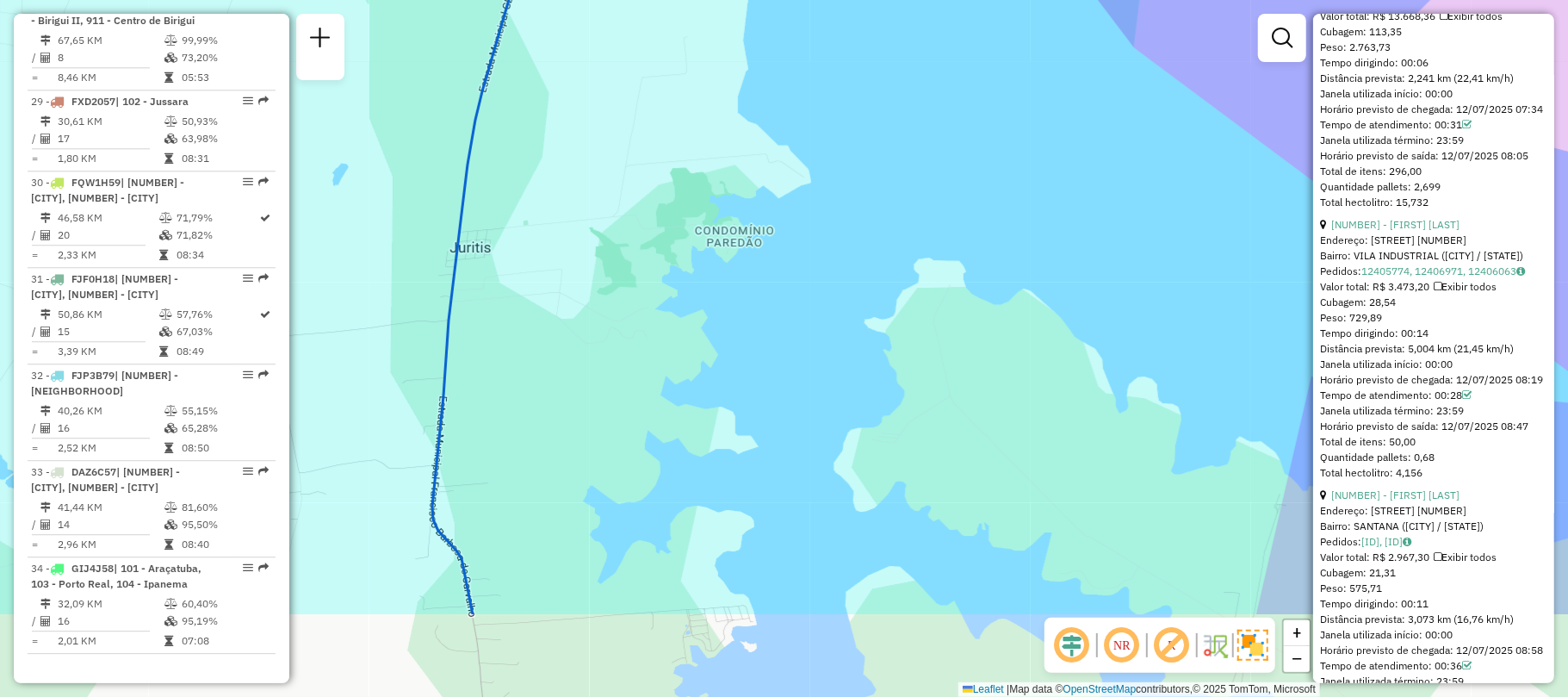 drag, startPoint x: 703, startPoint y: 384, endPoint x: 638, endPoint y: 81, distance: 309.89353 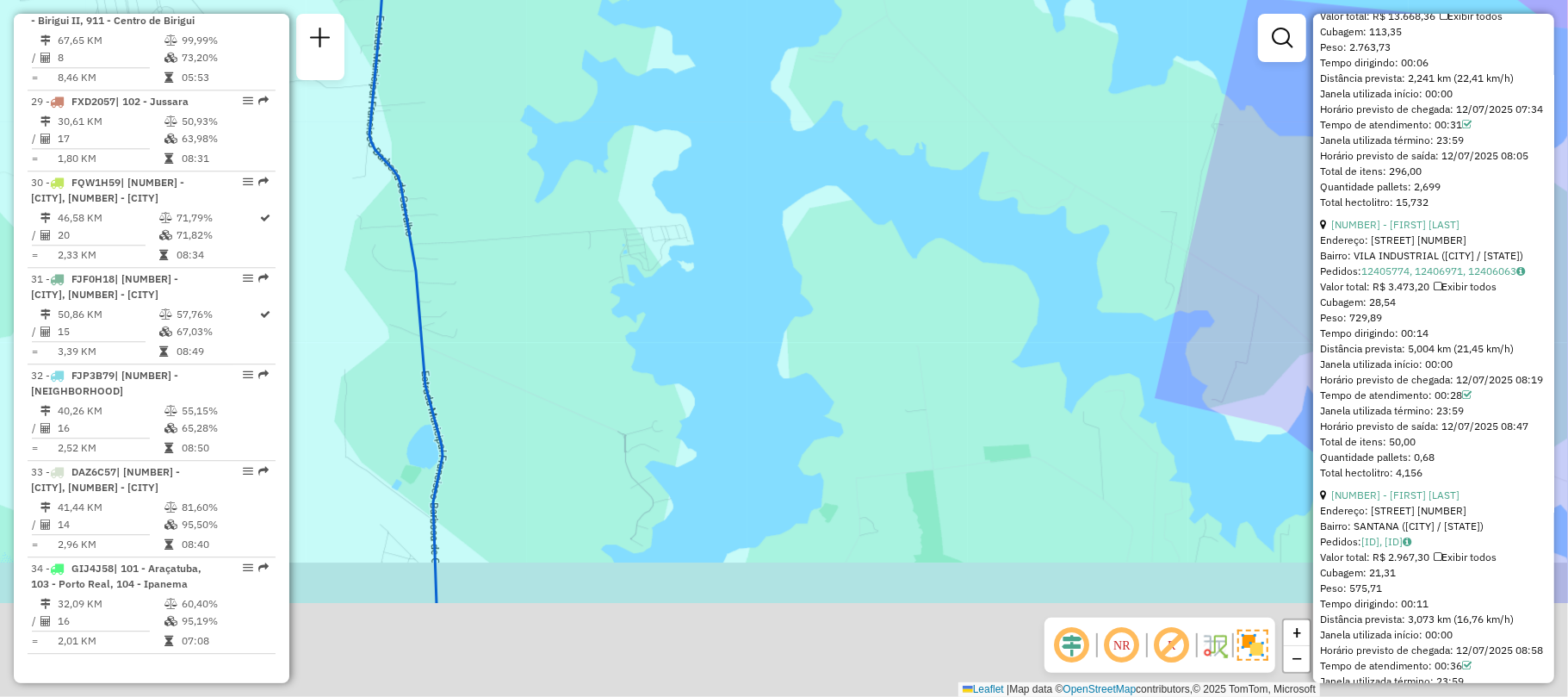 drag, startPoint x: 641, startPoint y: 222, endPoint x: 617, endPoint y: 46, distance: 177.6288 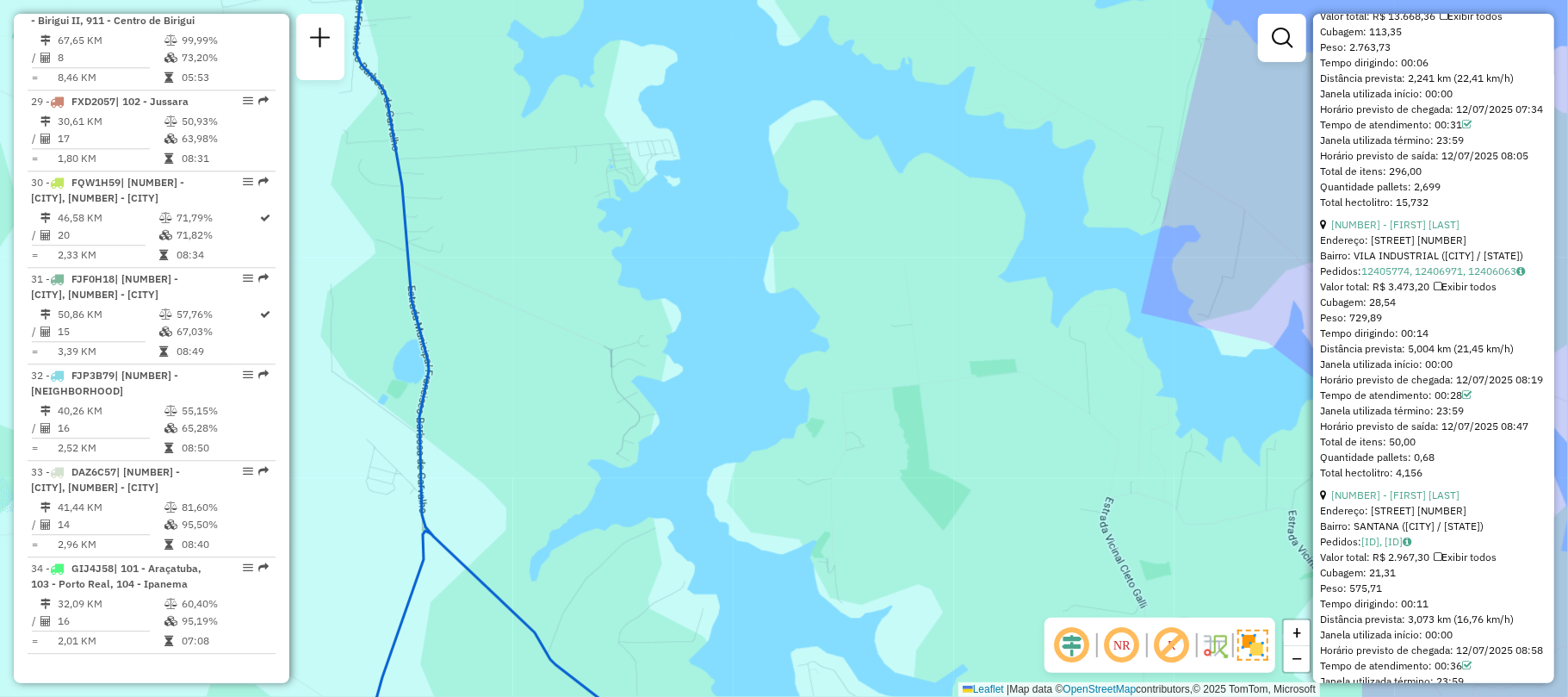 drag, startPoint x: 617, startPoint y: 236, endPoint x: 651, endPoint y: -47, distance: 285.03509 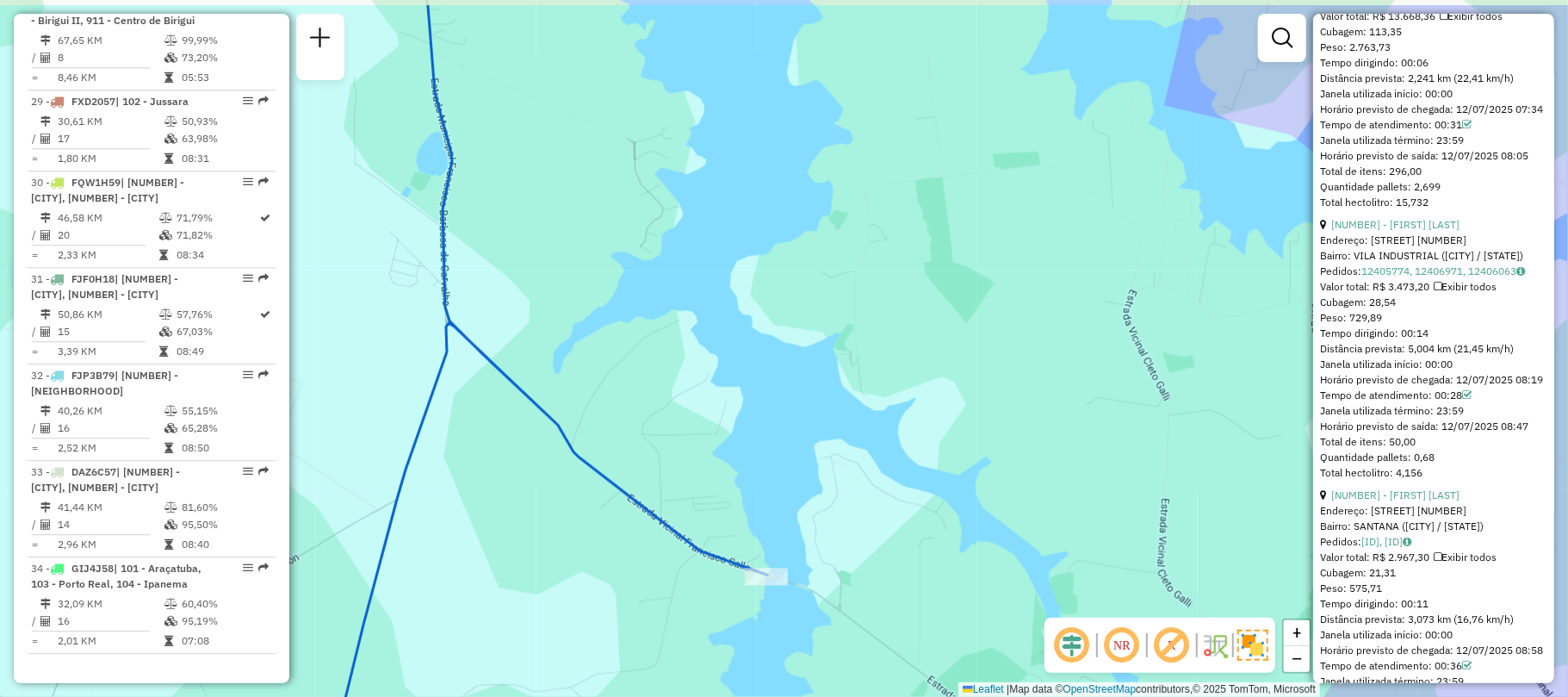 drag, startPoint x: 686, startPoint y: 357, endPoint x: 679, endPoint y: 460, distance: 103.23759 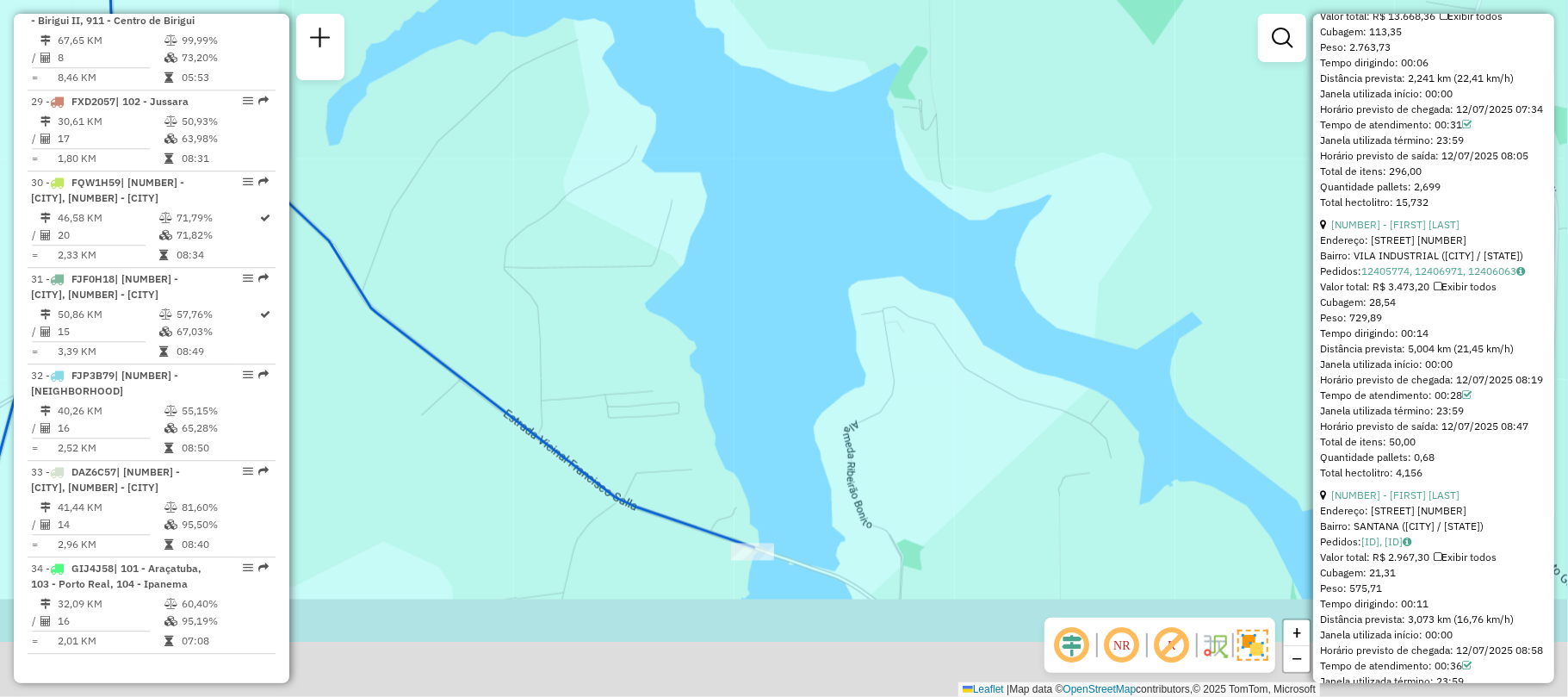 drag, startPoint x: 762, startPoint y: 522, endPoint x: 746, endPoint y: 350, distance: 172.74258 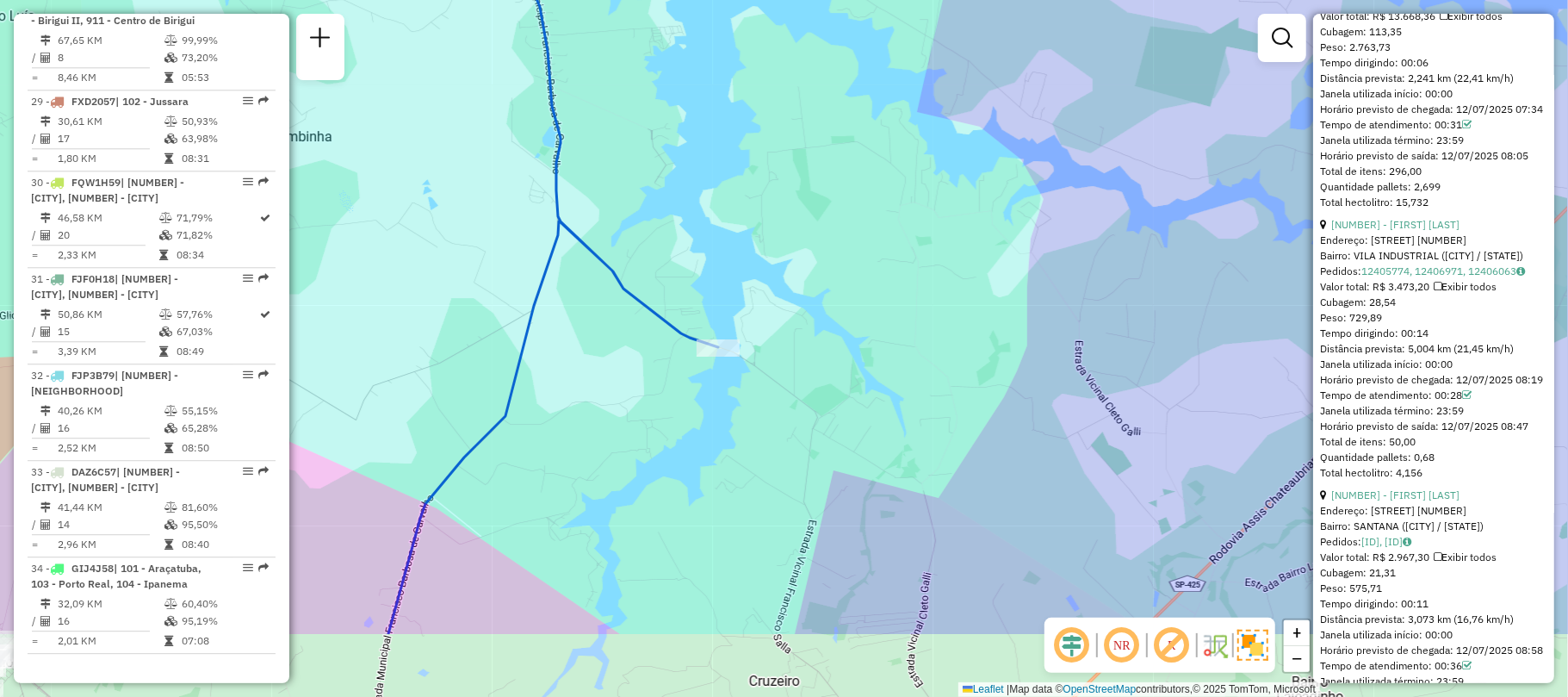 drag, startPoint x: 766, startPoint y: 364, endPoint x: 737, endPoint y: 274, distance: 94.55686 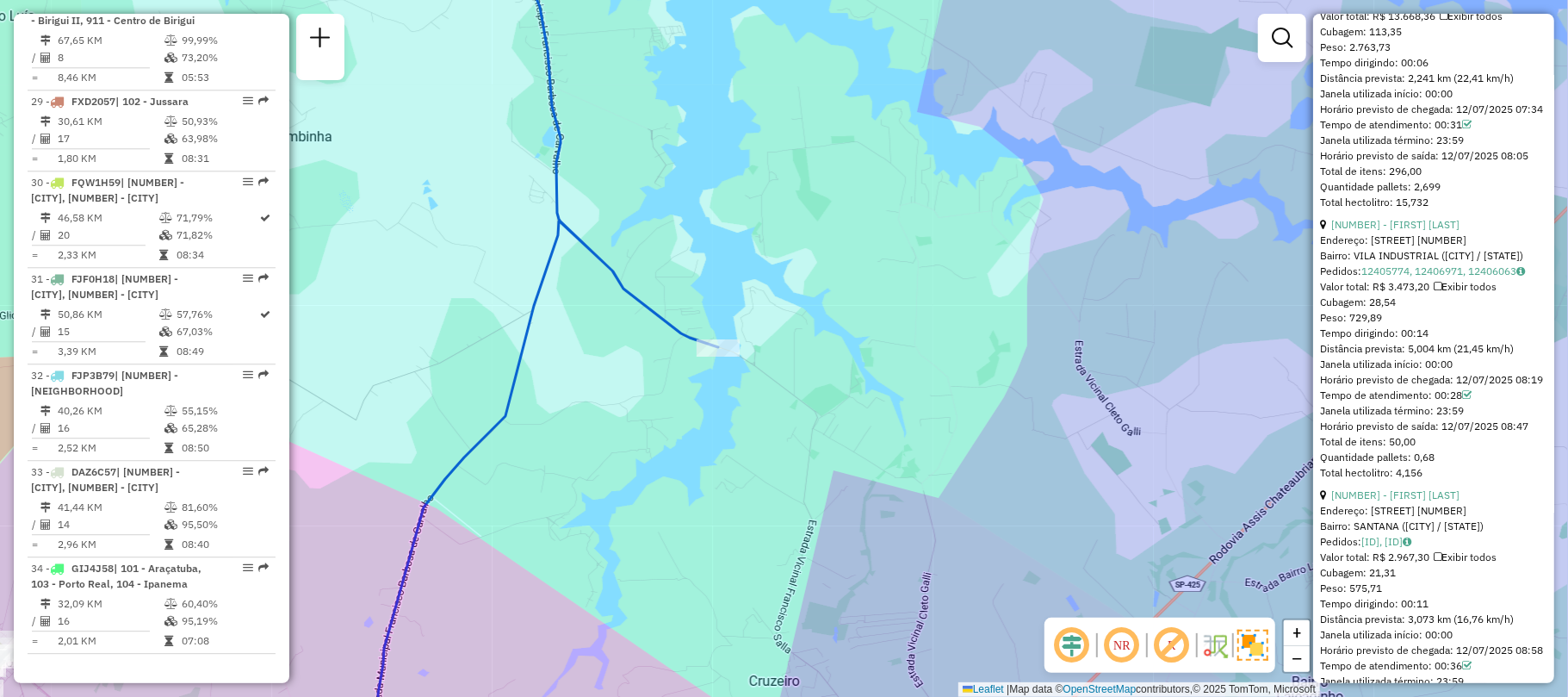 click on "Rota 26 - Placa EOA6I05  81104494 - [FIRST] [LAST] Rota 3 - Placa CRW6W01  81107167 - [FIRST] [LAST] Rota 32 - Placa FJP3B79  81109472 - [FIRST] [LAST] Rota 33 - Placa DAZ6C57  81110866 - [BRAND] Janela de atendimento Grade de atendimento Capacidade Transportadoras Veículos Cliente Pedidos  Rotas Selecione os dias de semana para filtrar as janelas de atendimento  Seg   Ter   Qua   Qui   Sex   Sáb   Dom  Informe o período da janela de atendimento: De: Até:  Filtrar exatamente a janela do cliente  Considerar janela de atendimento padrão  Selecione os dias de semana para filtrar as grades de atendimento  Seg   Ter   Qua   Qui   Sex   Sáb   Dom   Considerar clientes sem dia de atendimento cadastrado  Clientes fora do dia de atendimento selecionado Filtrar as atividades entre os valores definidos abaixo:  Peso mínimo:   Peso máximo:   Cubagem mínima:   Cubagem máxima:   De:   Até:  Filtrar as atividades entre o tempo de atendimento definido abaixo:  De:   Até:  Veículo: +" 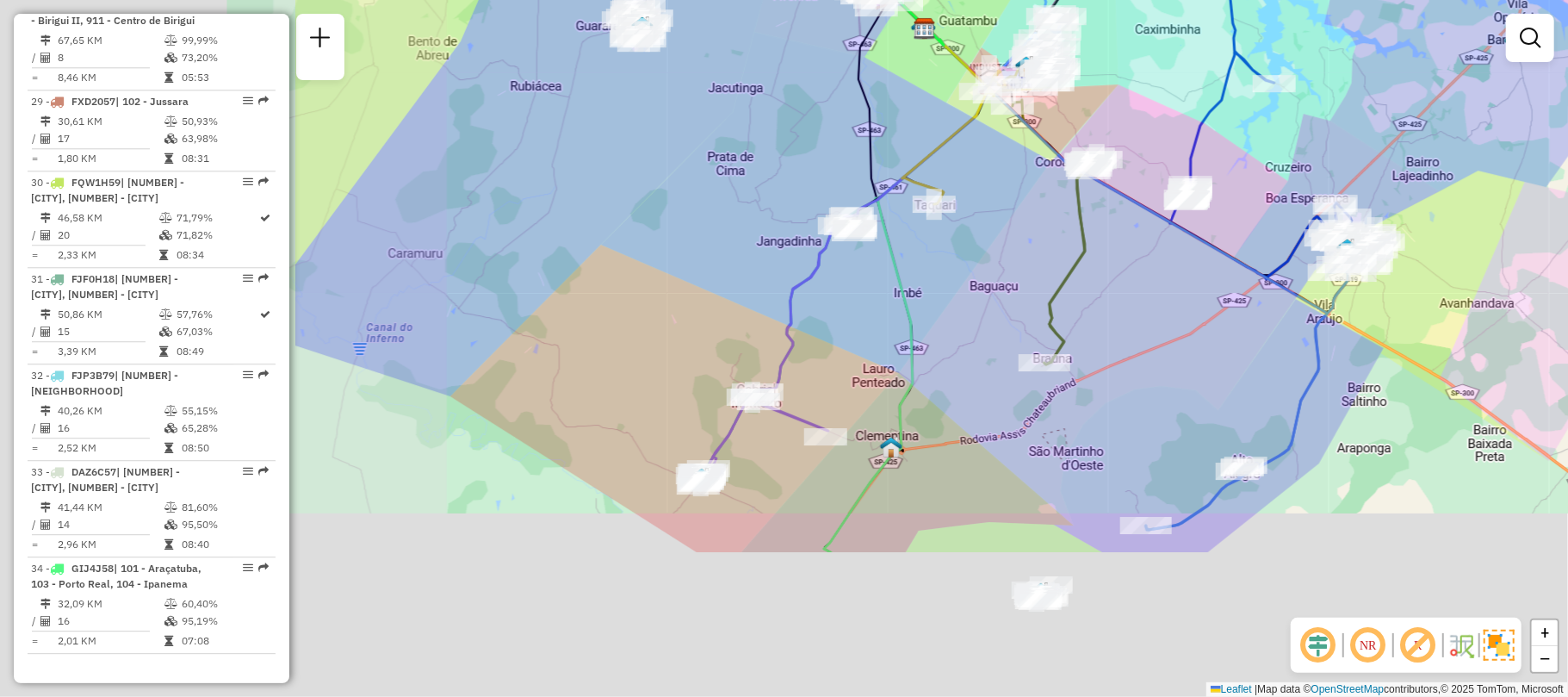 drag, startPoint x: 1042, startPoint y: 221, endPoint x: 1204, endPoint y: 128, distance: 186.7967 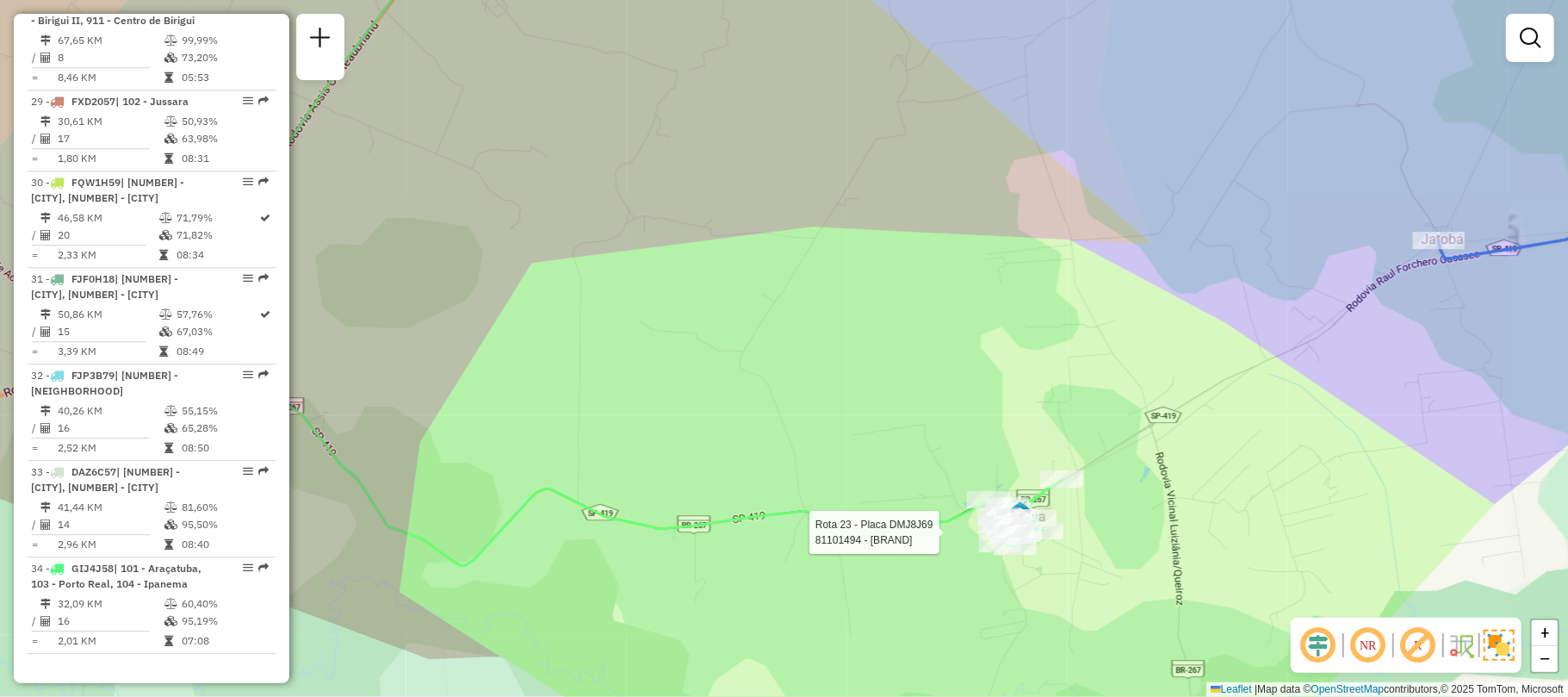 select on "**********" 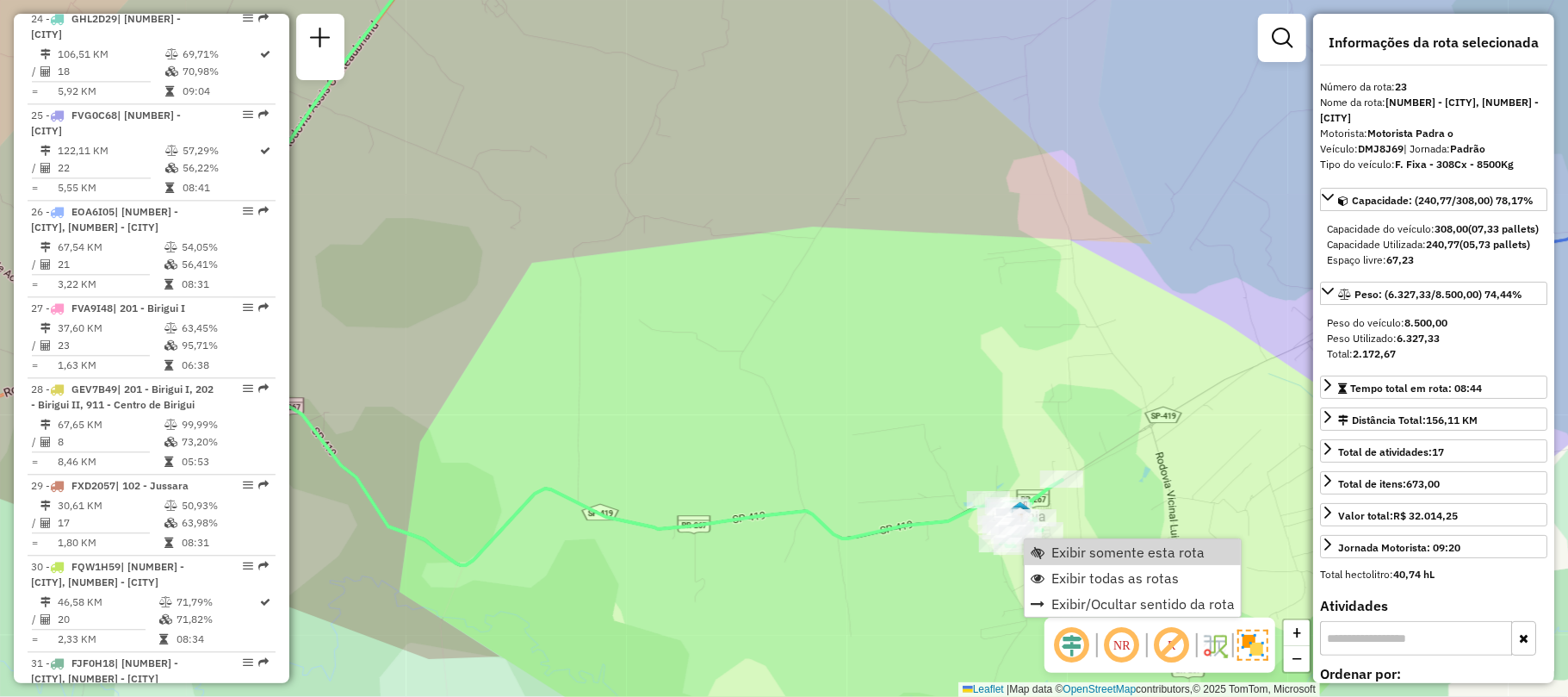 scroll, scrollTop: 2736, scrollLeft: 0, axis: vertical 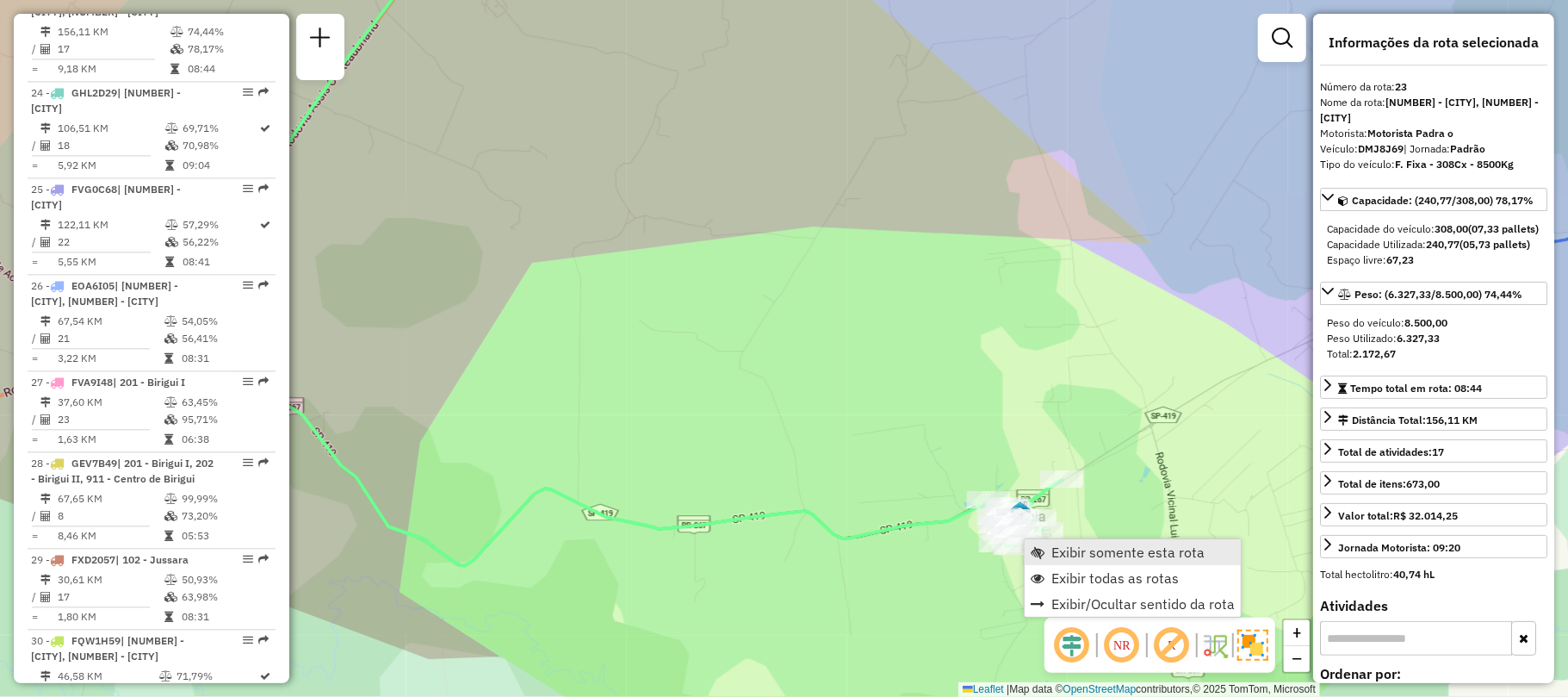 click on "Exibir somente esta rota" at bounding box center (1128, 552) 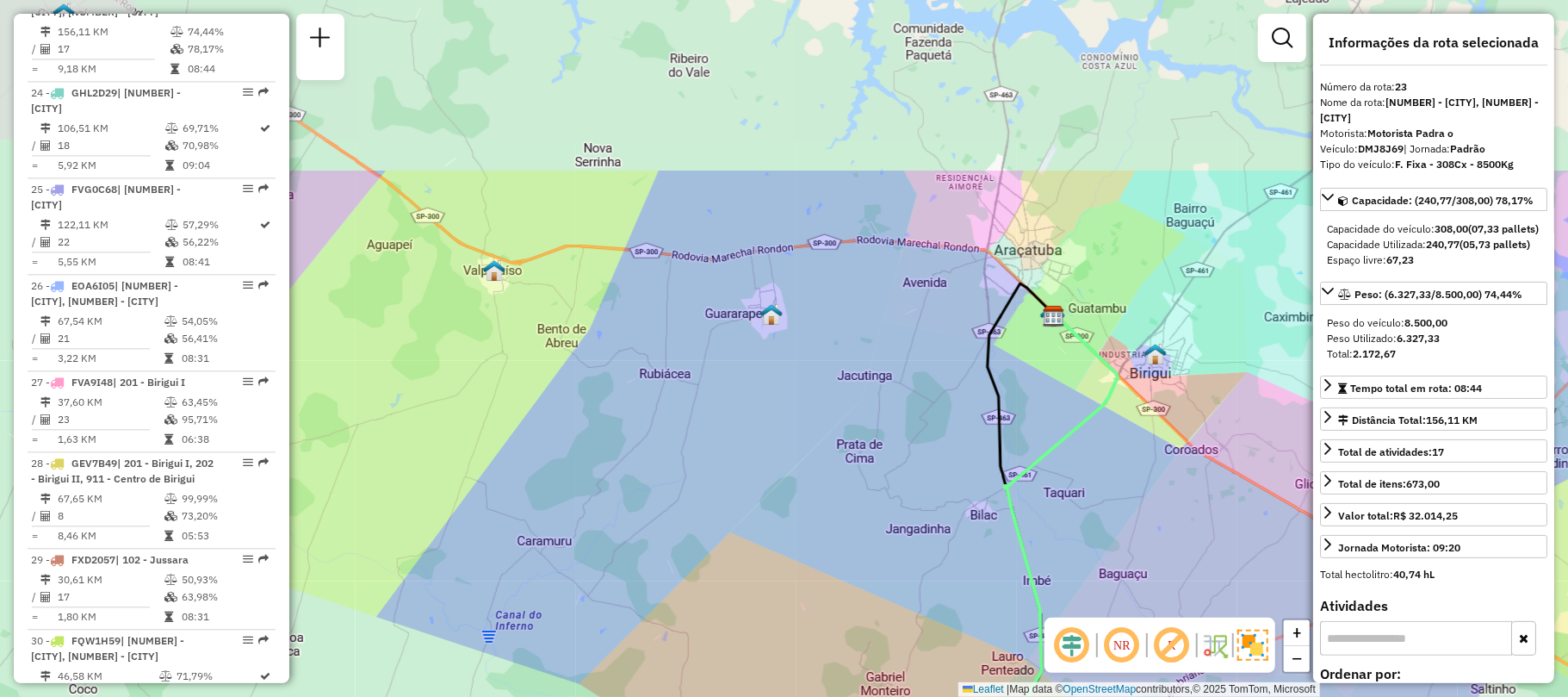 drag, startPoint x: 579, startPoint y: 363, endPoint x: 858, endPoint y: 597, distance: 364.13871 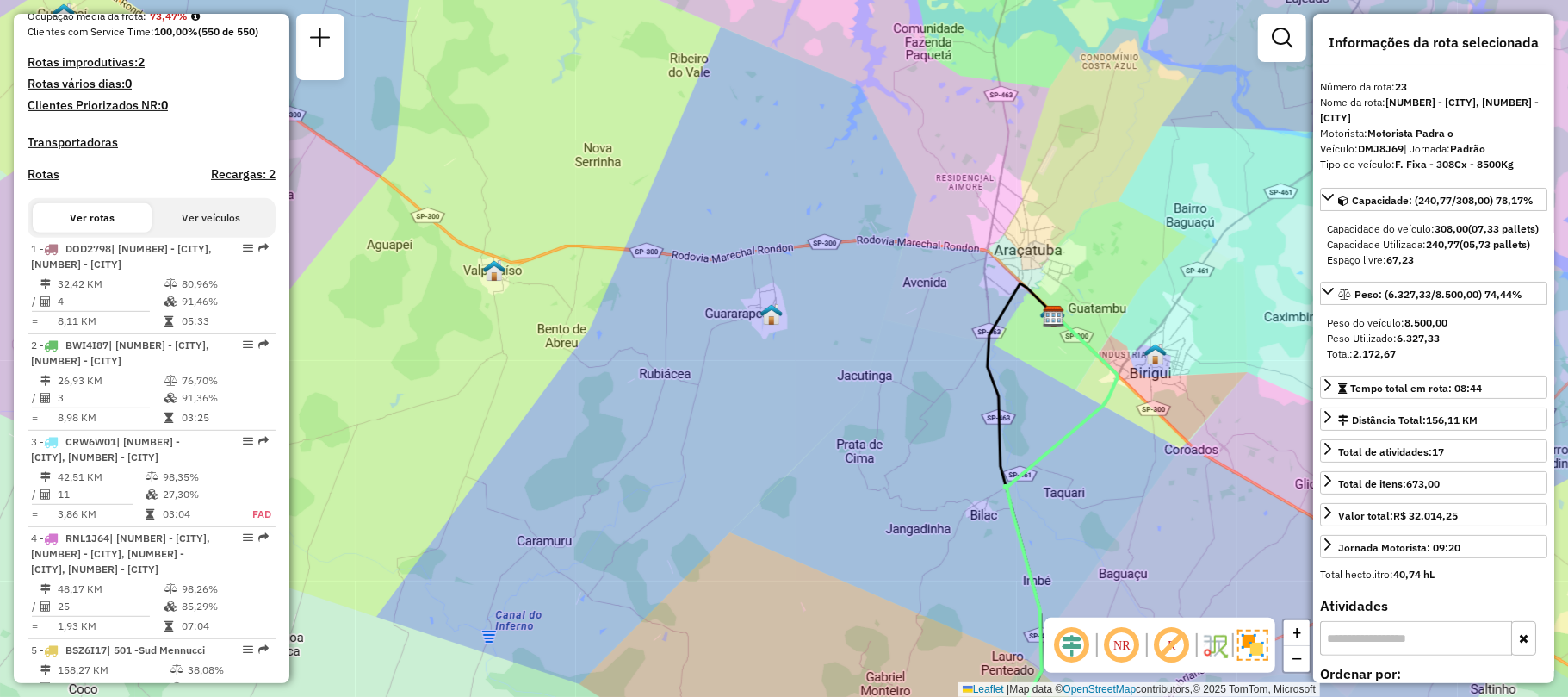 scroll, scrollTop: 94, scrollLeft: 0, axis: vertical 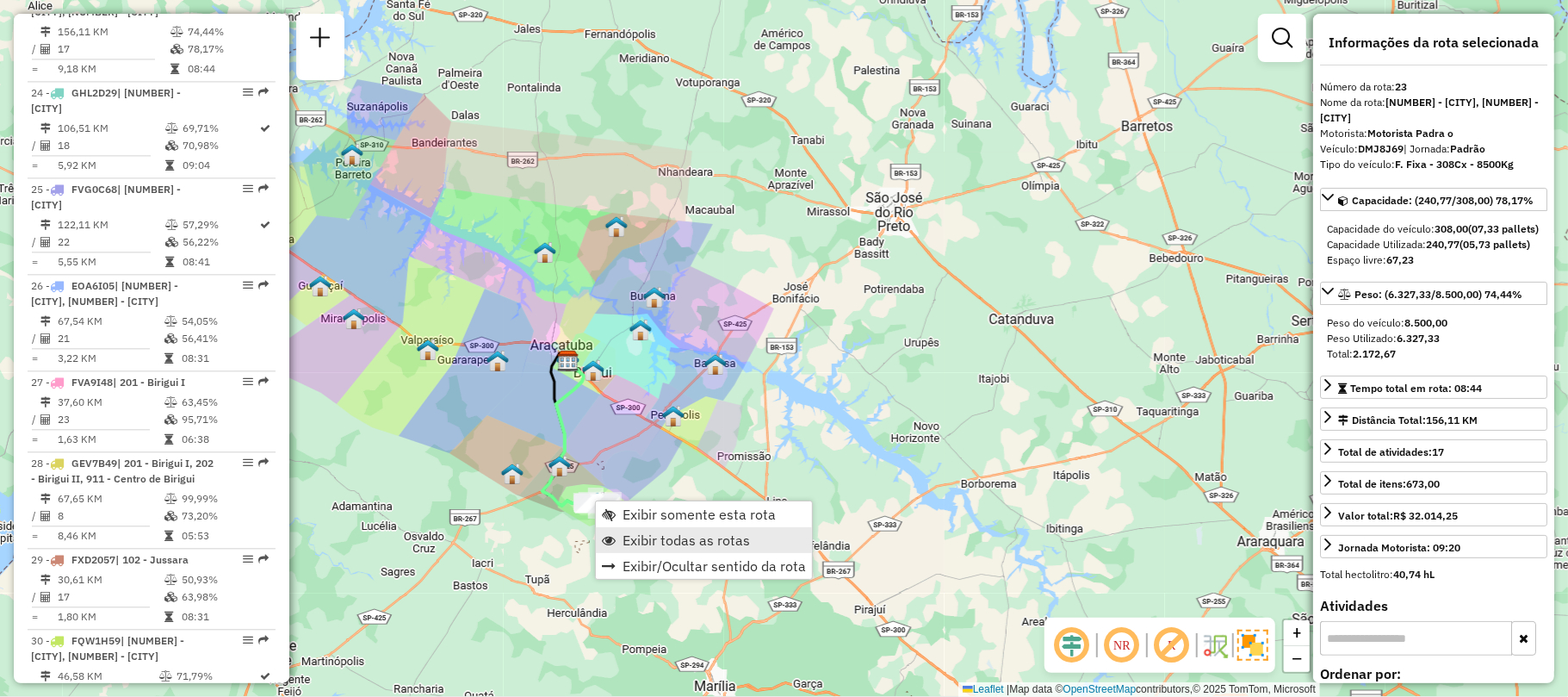 click on "Exibir todas as rotas" at bounding box center (686, 540) 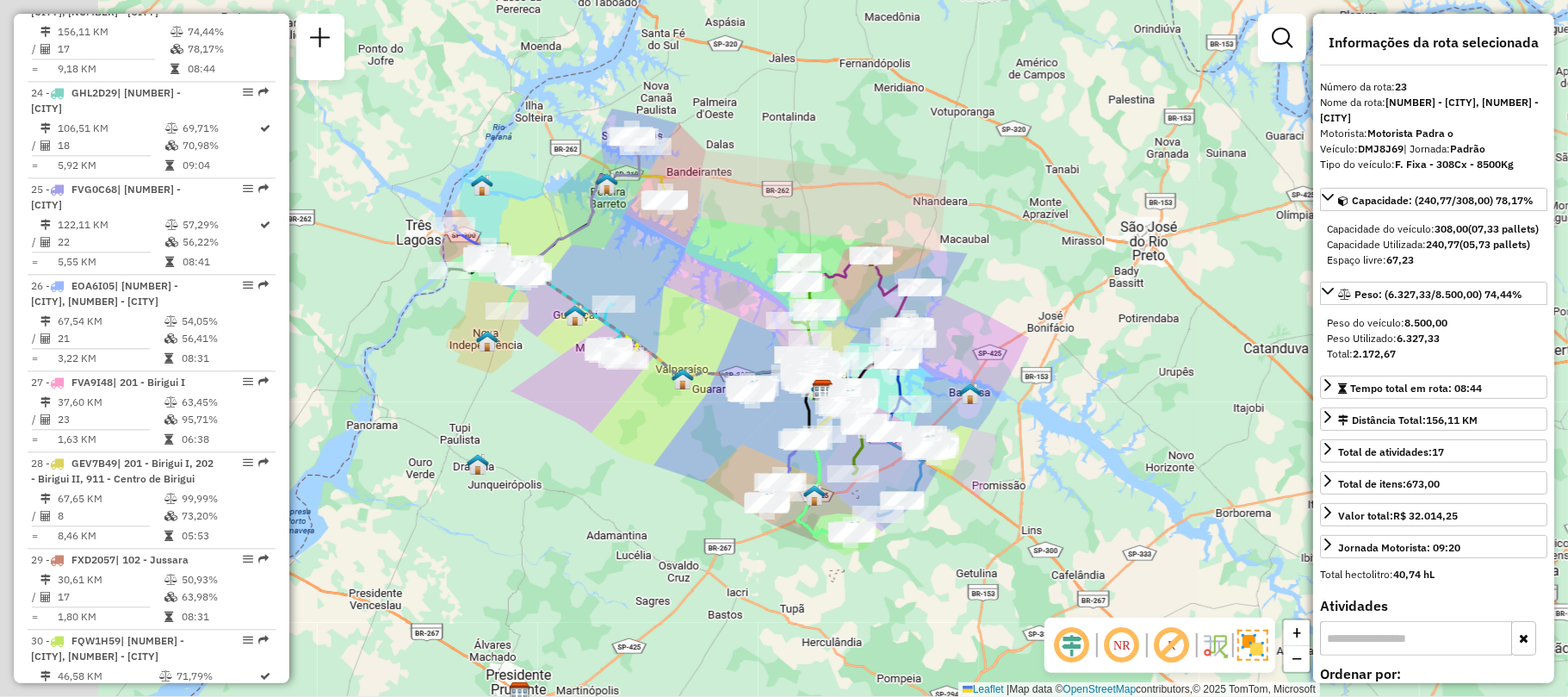 drag, startPoint x: 734, startPoint y: 481, endPoint x: 989, endPoint y: 510, distance: 256.6437 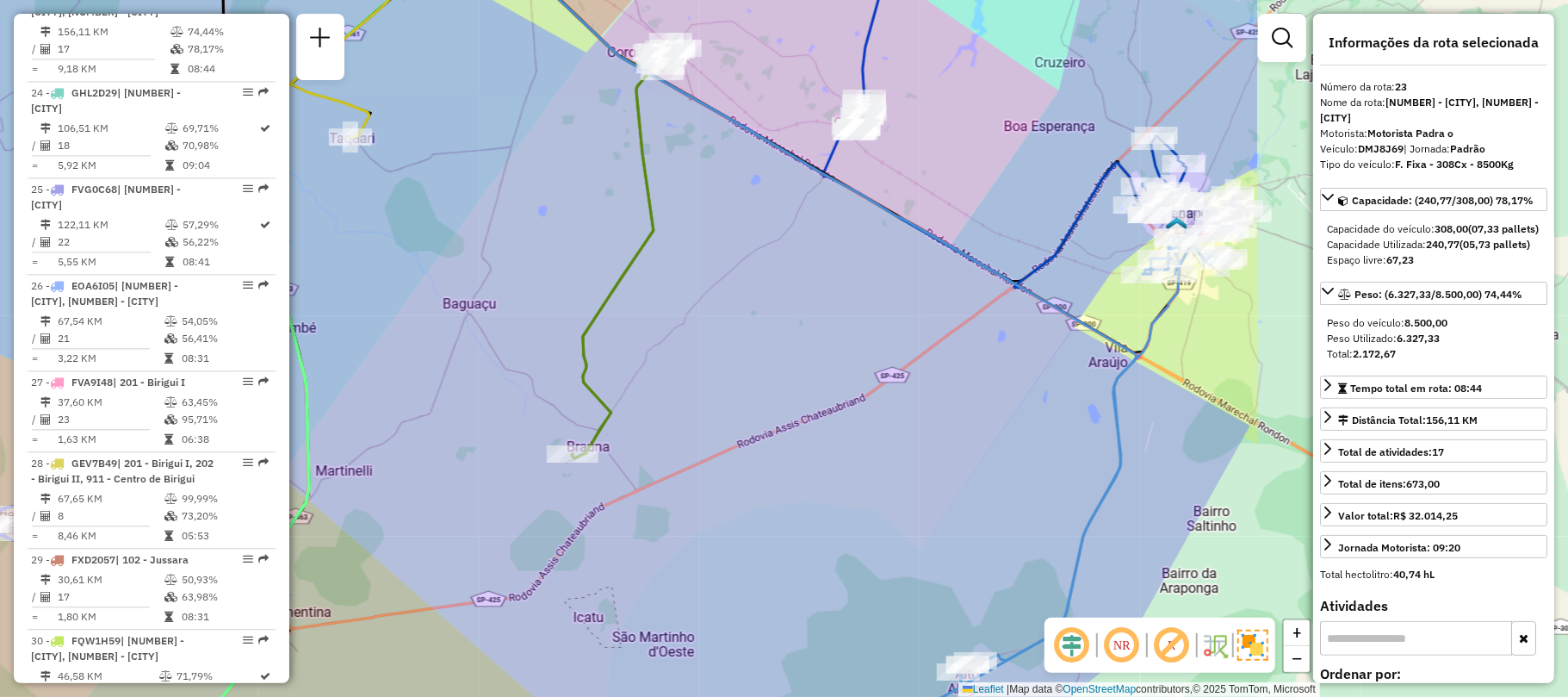 drag, startPoint x: 885, startPoint y: 473, endPoint x: 418, endPoint y: 404, distance: 472.0699 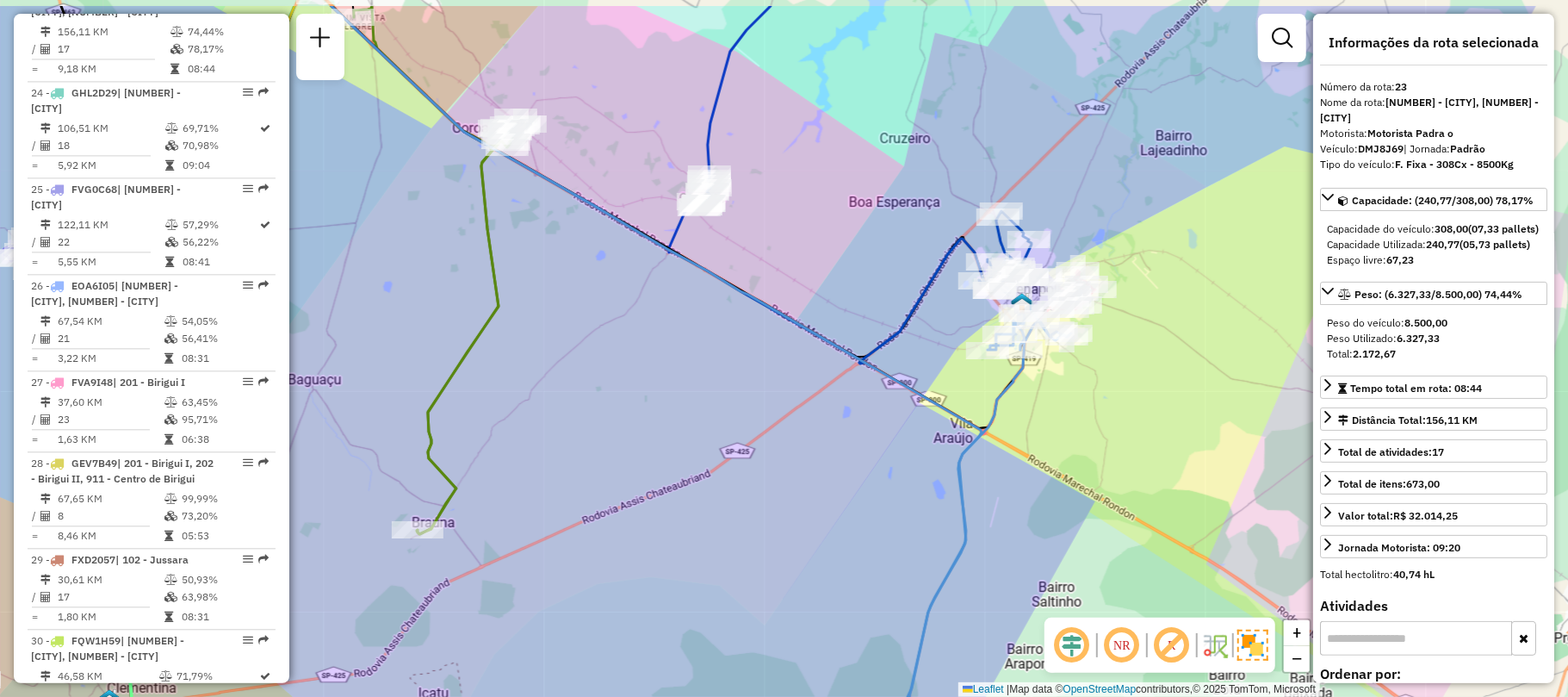 drag, startPoint x: 761, startPoint y: 383, endPoint x: 606, endPoint y: 459, distance: 172.62966 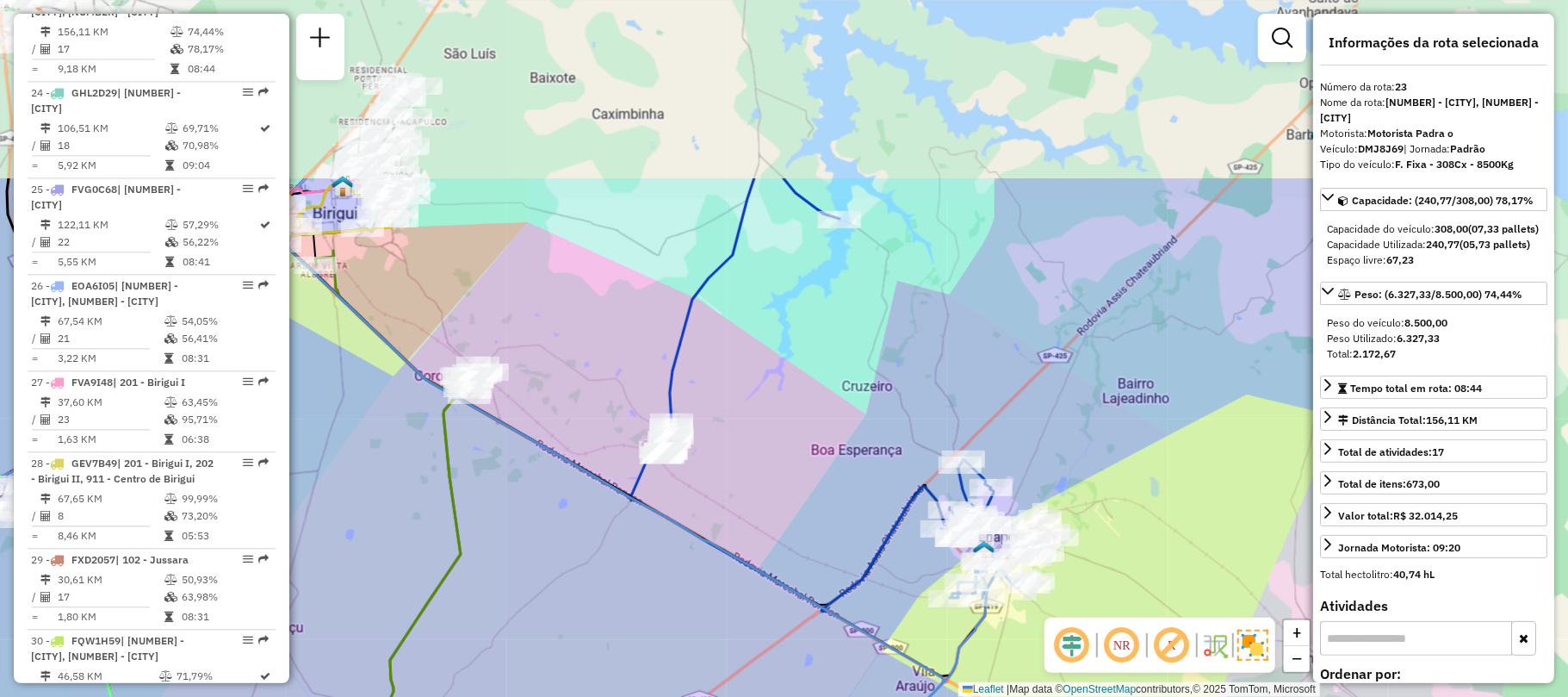 drag, startPoint x: 773, startPoint y: 271, endPoint x: 735, endPoint y: 520, distance: 251.88291 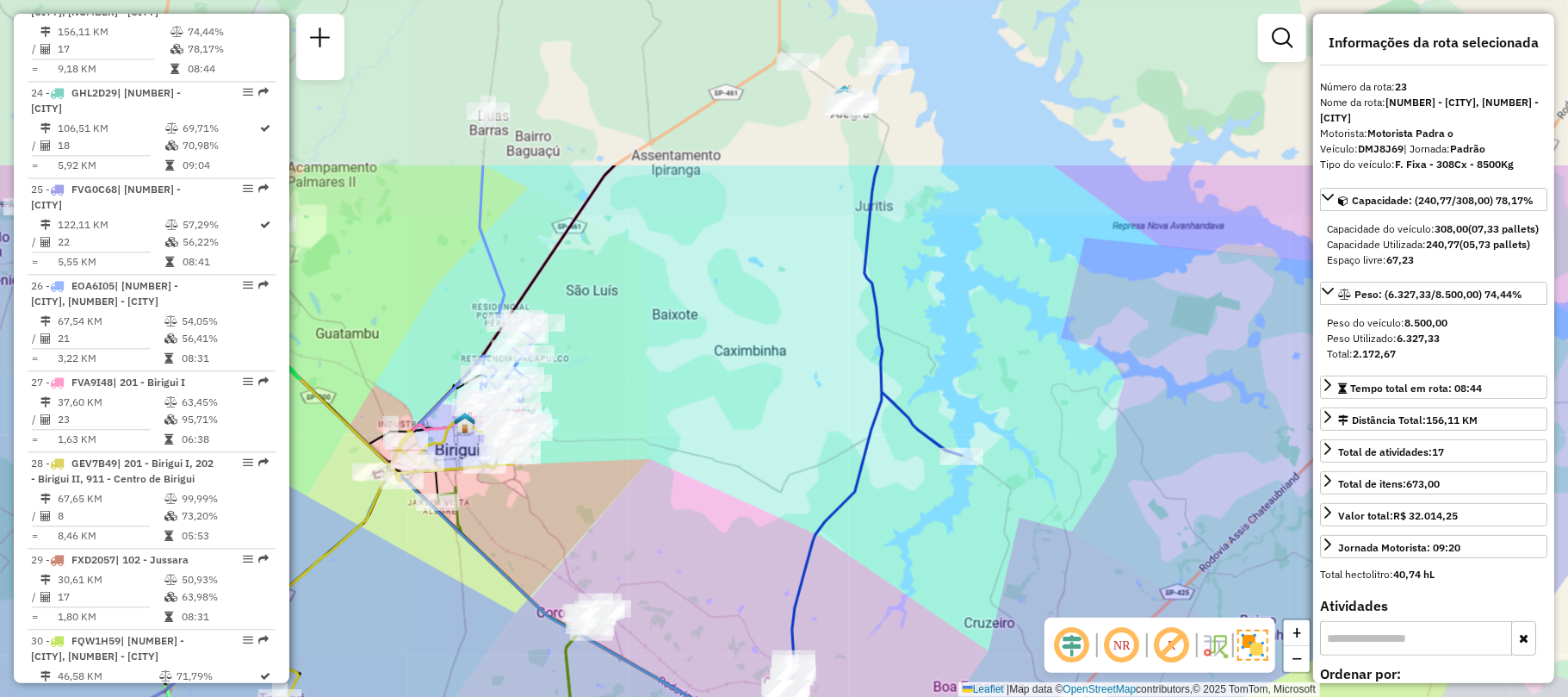drag, startPoint x: 596, startPoint y: 289, endPoint x: 718, endPoint y: 525, distance: 265.669 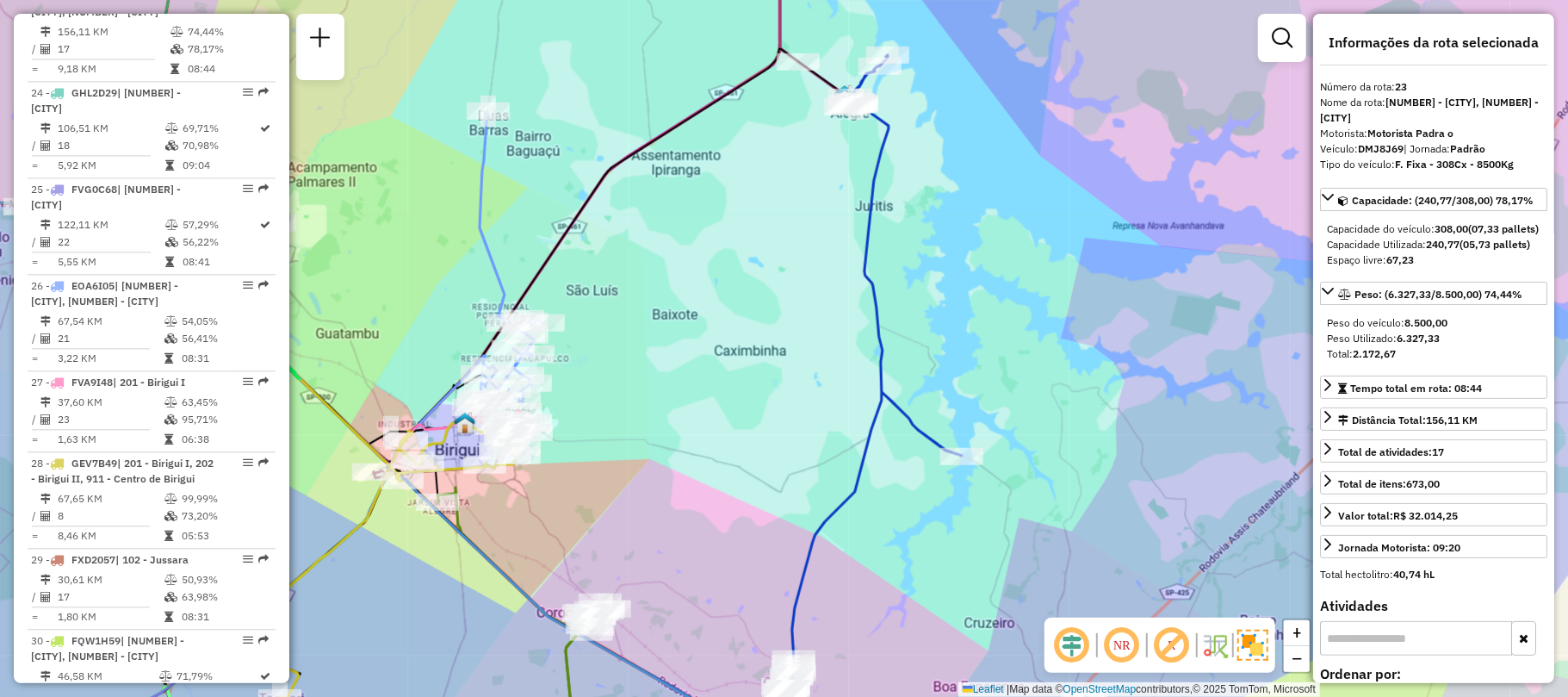 scroll, scrollTop: 229, scrollLeft: 0, axis: vertical 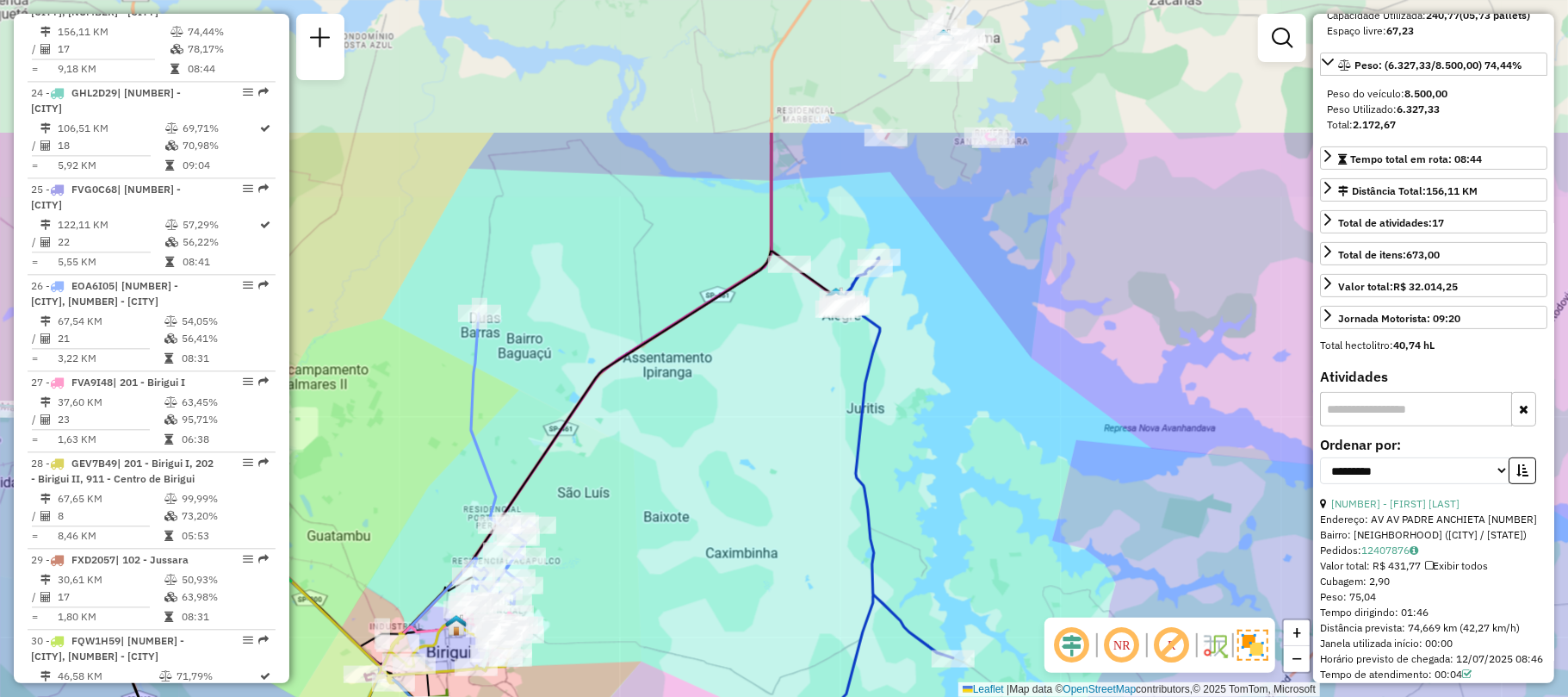 drag, startPoint x: 780, startPoint y: 184, endPoint x: 770, endPoint y: 389, distance: 205.24376 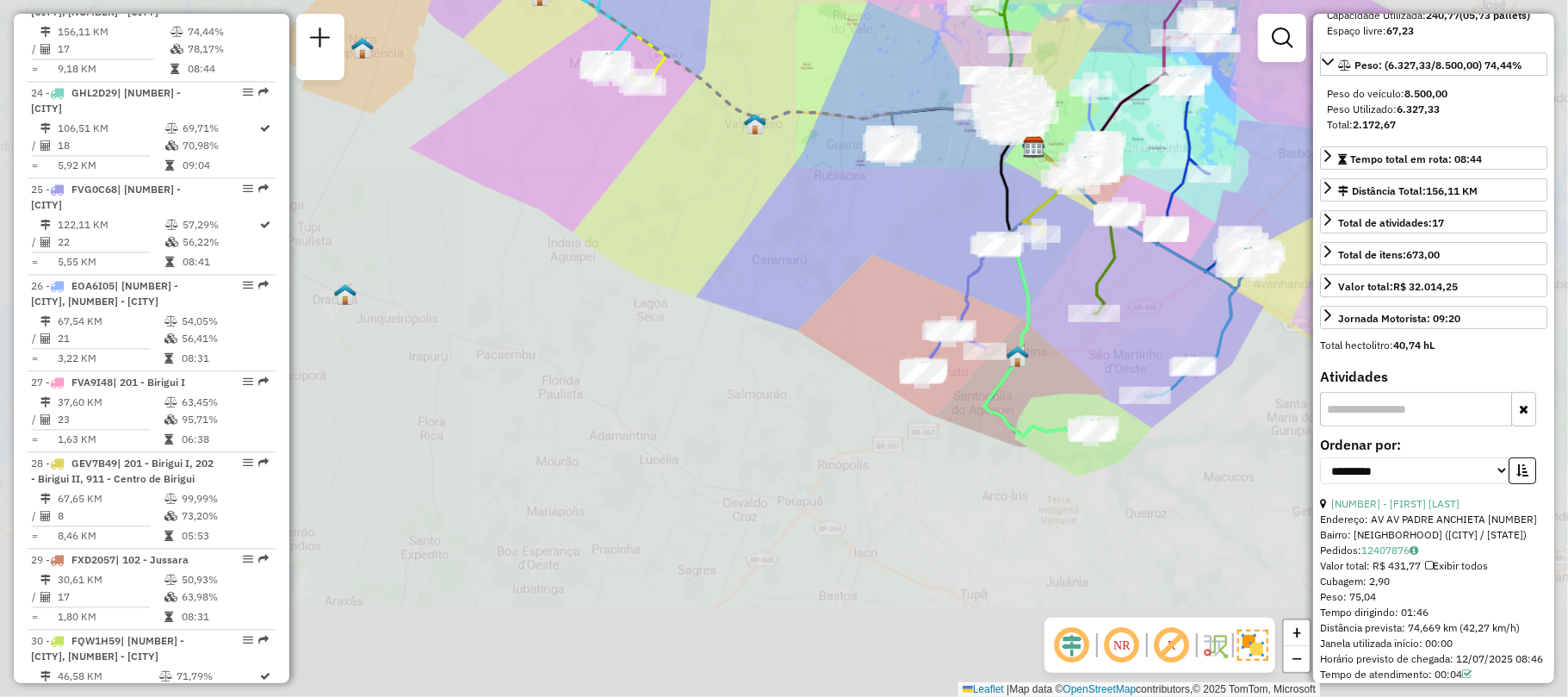 drag, startPoint x: 793, startPoint y: 462, endPoint x: 1033, endPoint y: 194, distance: 359.75547 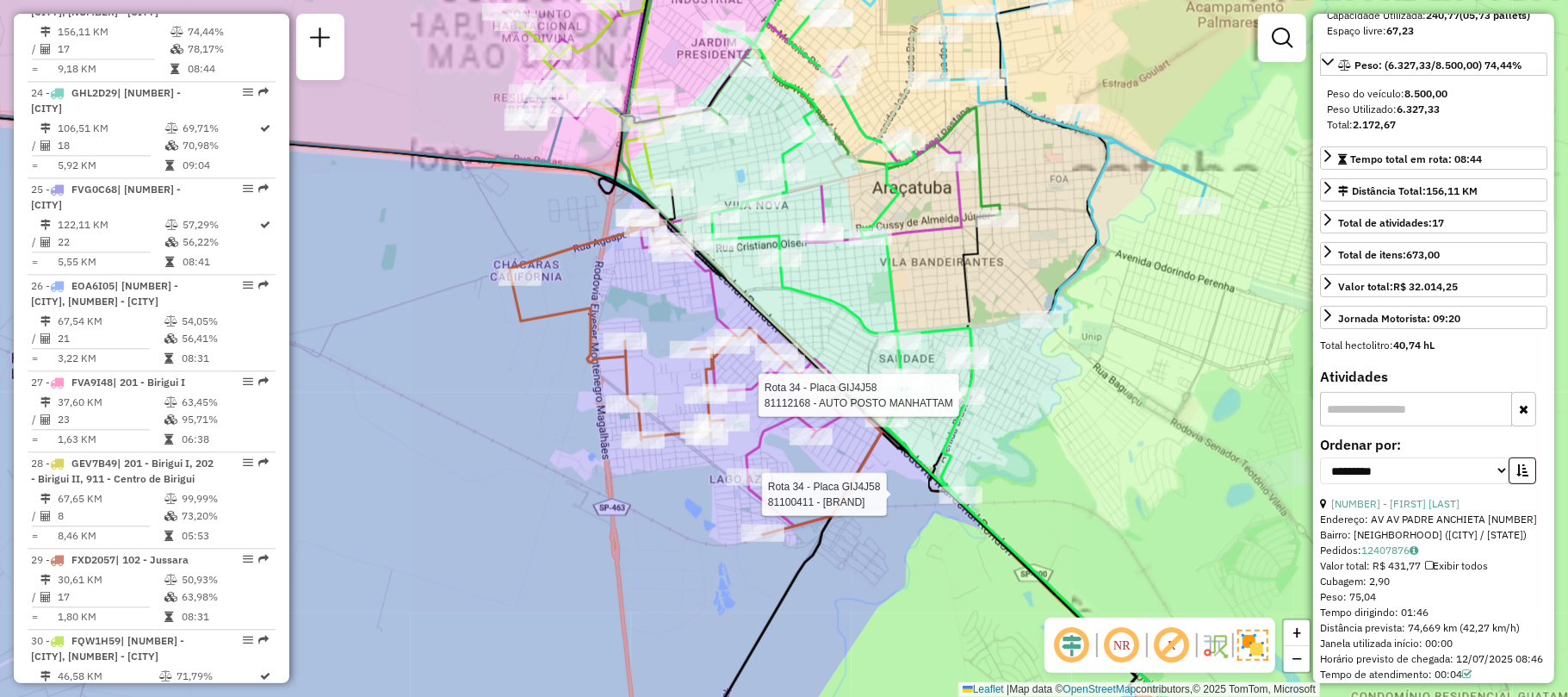 drag, startPoint x: 1154, startPoint y: 341, endPoint x: 978, endPoint y: 379, distance: 180.05555 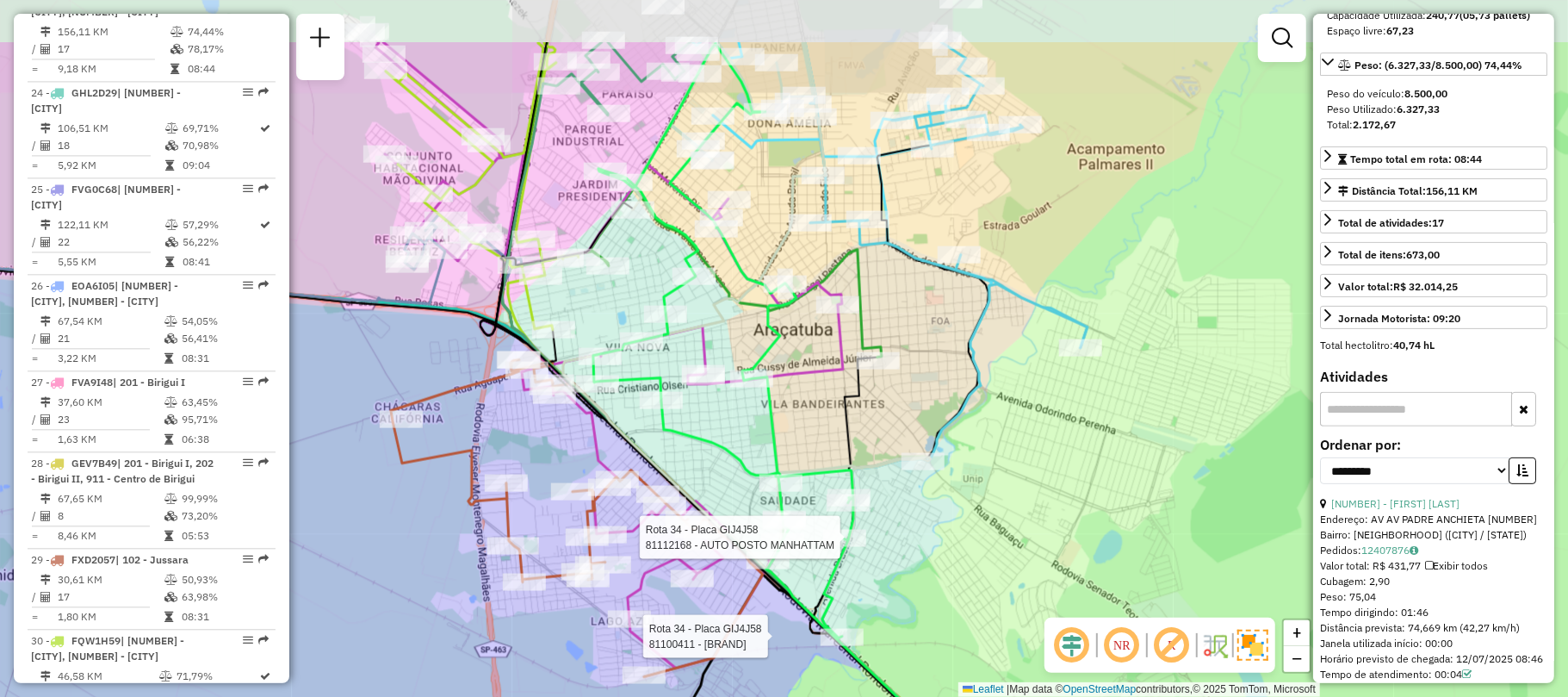 drag, startPoint x: 962, startPoint y: 315, endPoint x: 1006, endPoint y: 422, distance: 115.69356 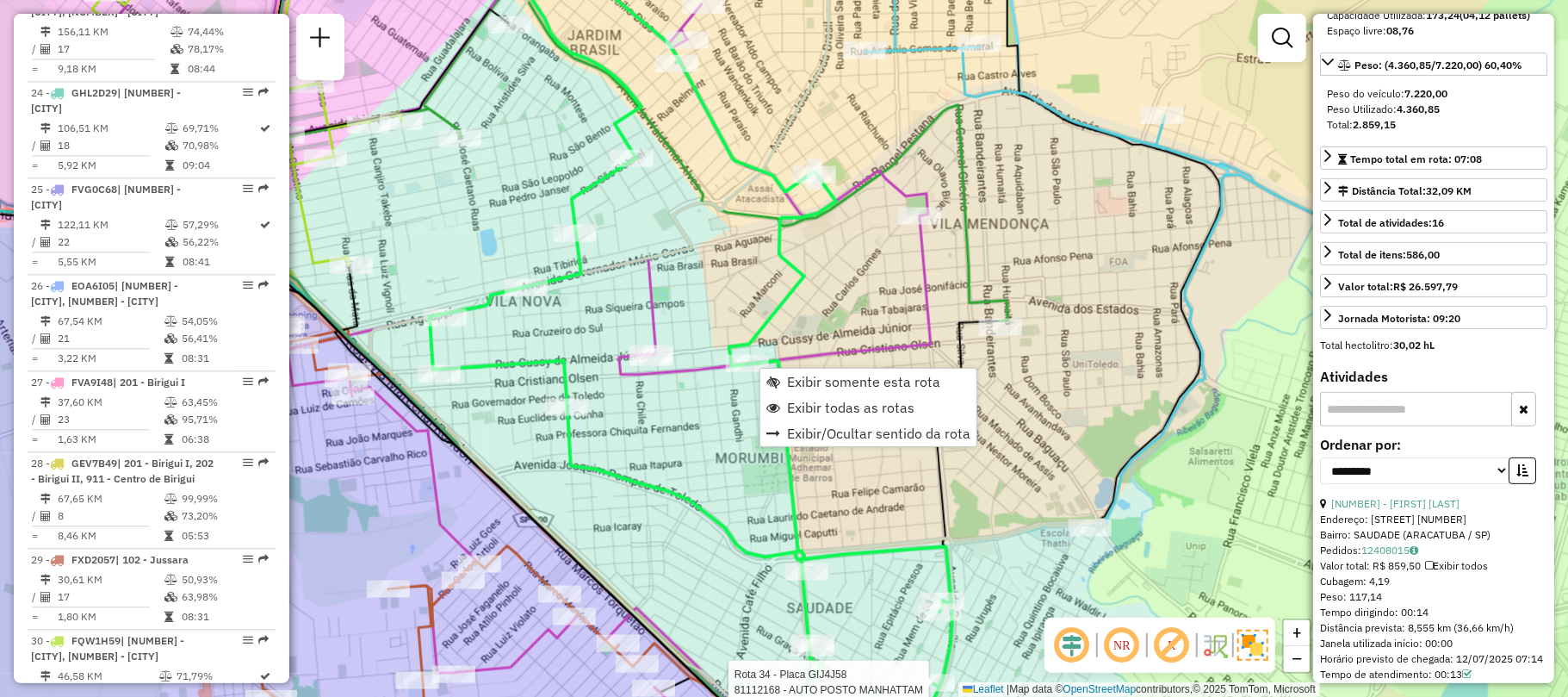 scroll, scrollTop: 245, scrollLeft: 0, axis: vertical 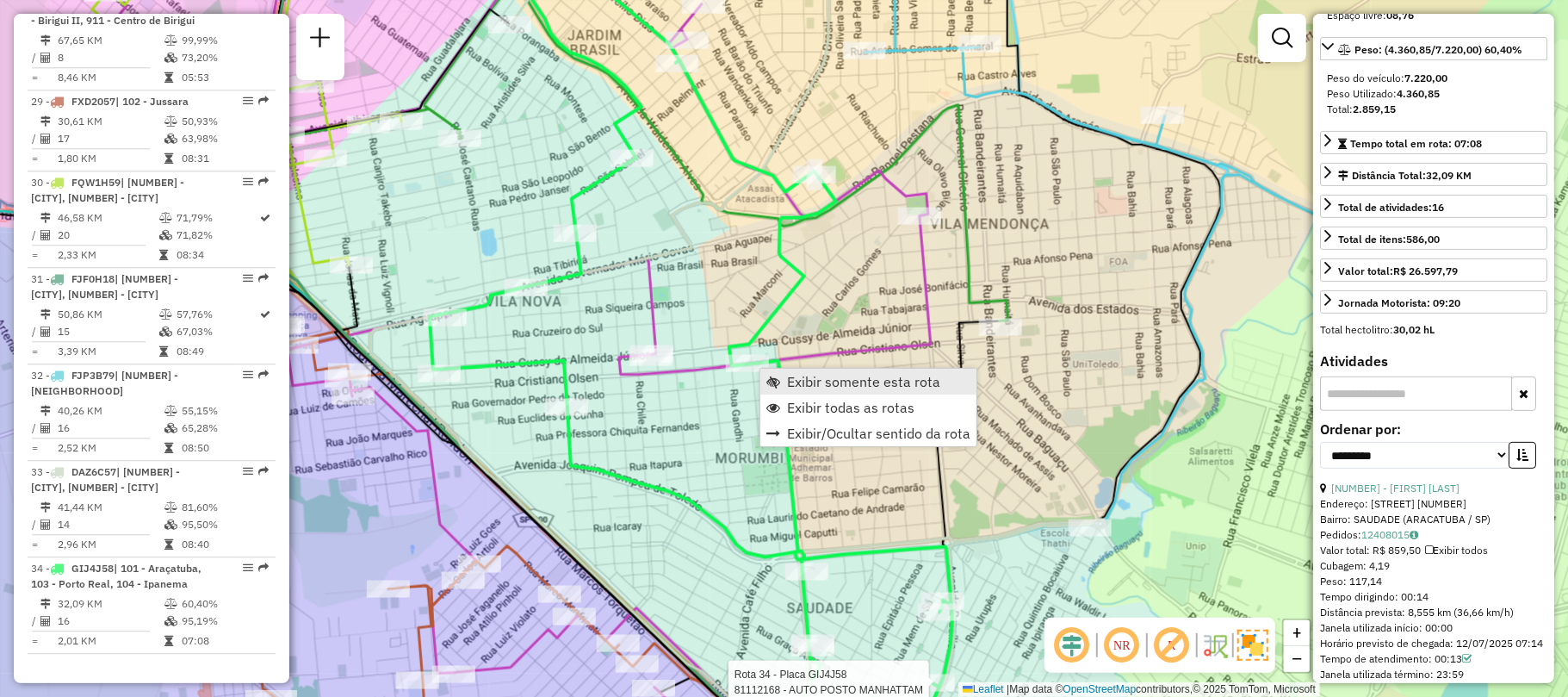 click on "Exibir somente esta rota" at bounding box center (864, 382) 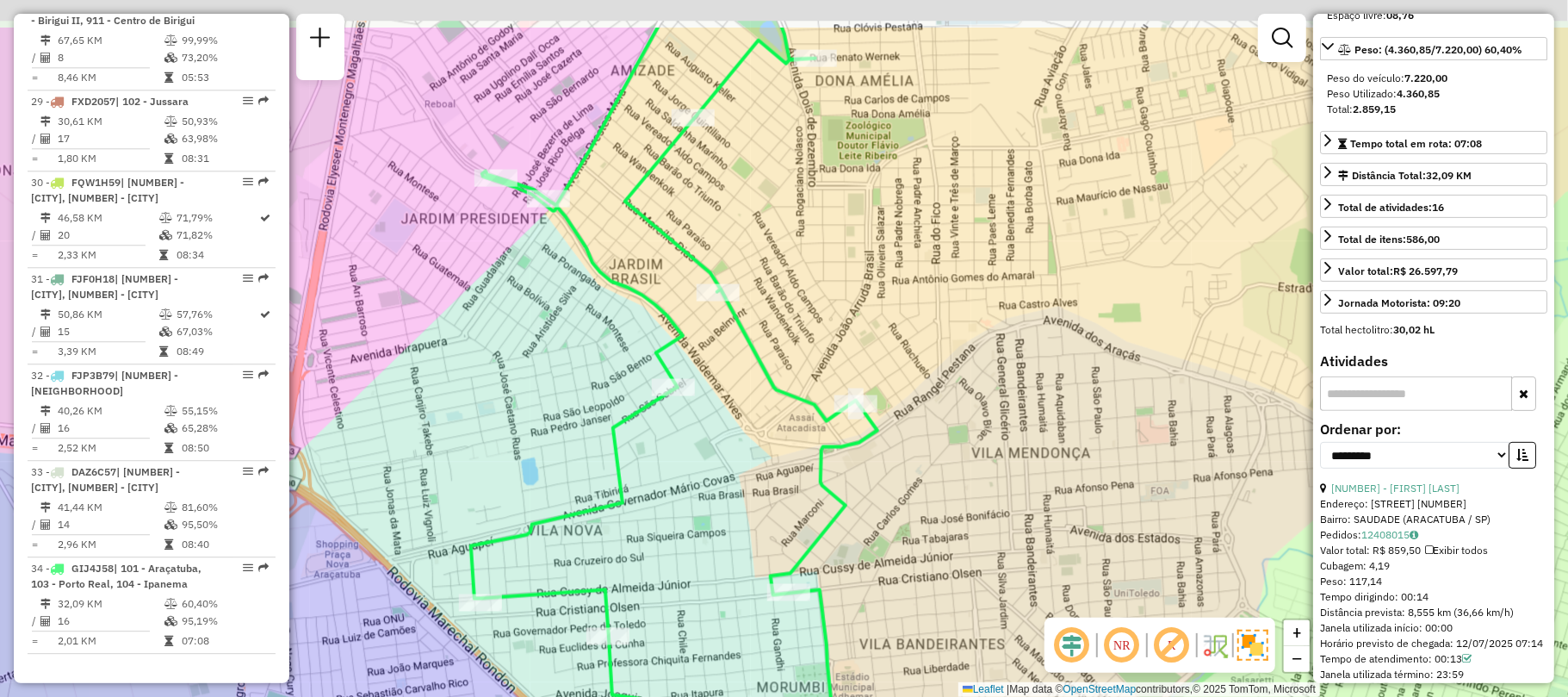drag, startPoint x: 838, startPoint y: 94, endPoint x: 809, endPoint y: 207, distance: 116.6619 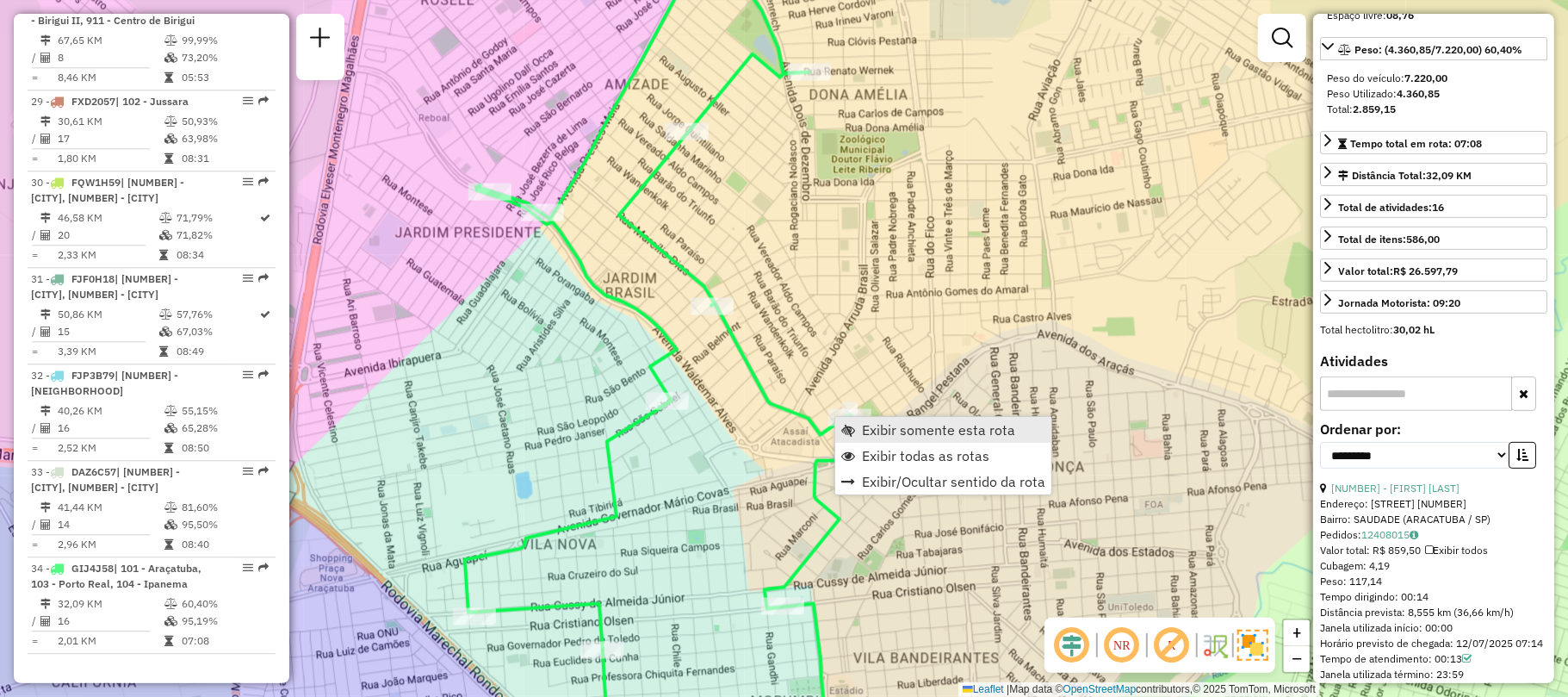 click on "Exibir somente esta rota" at bounding box center [943, 430] 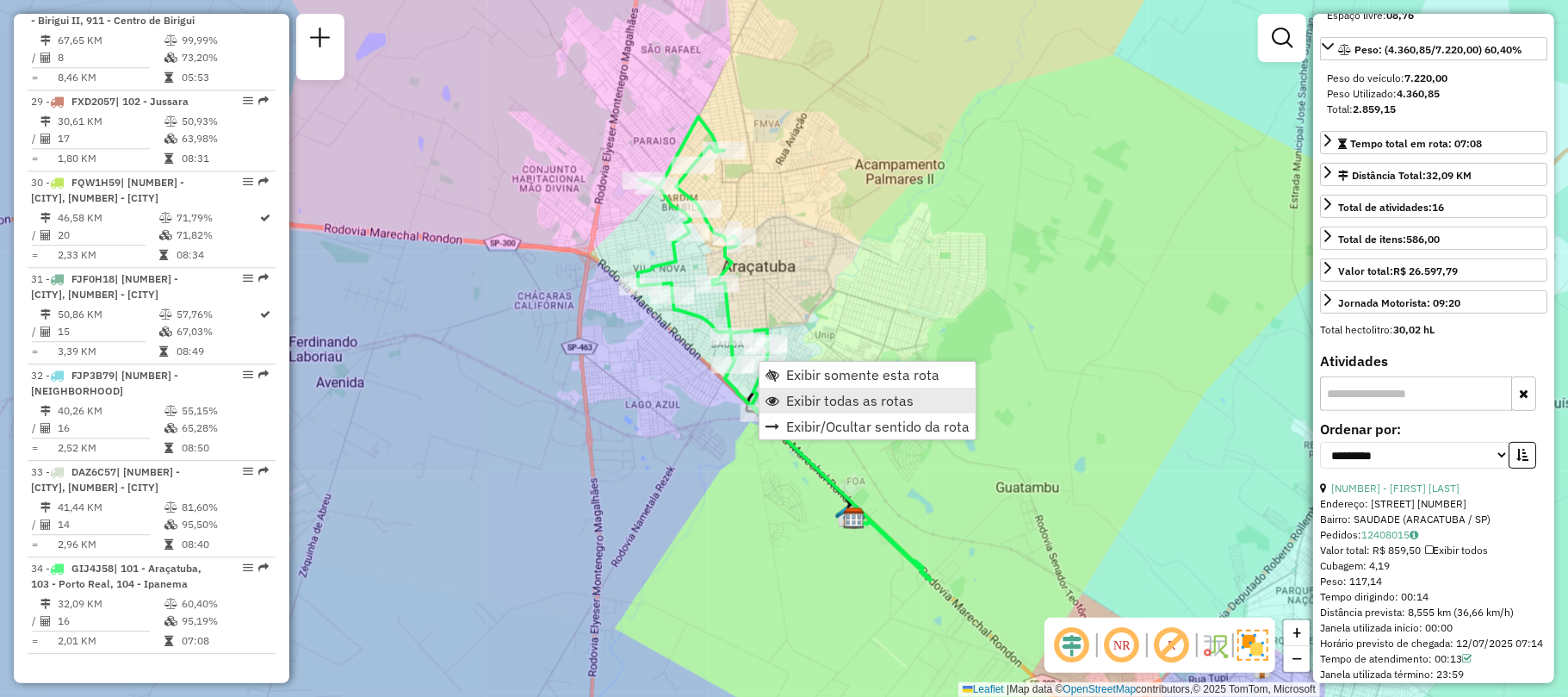 click on "Exibir todas as rotas" at bounding box center (850, 401) 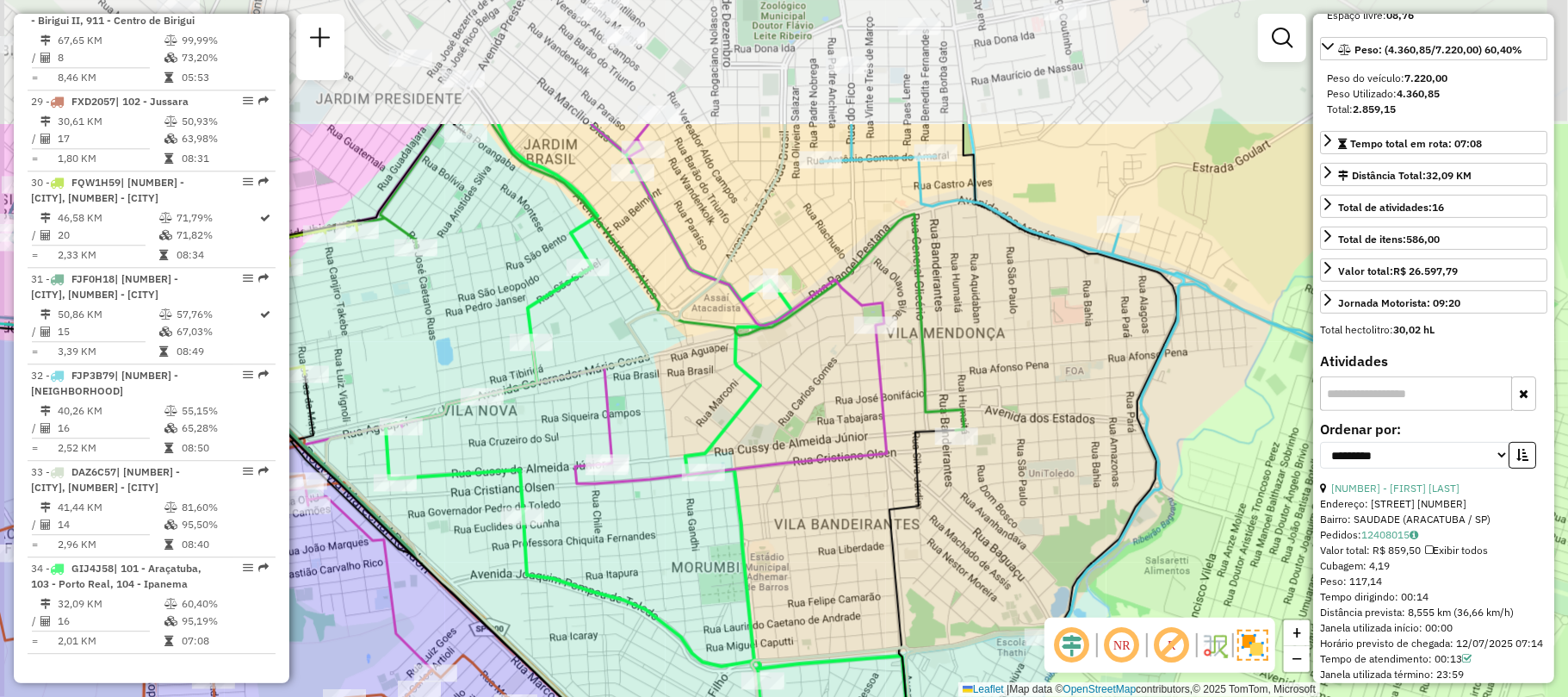 drag, startPoint x: 542, startPoint y: 169, endPoint x: 603, endPoint y: 338, distance: 179.67192 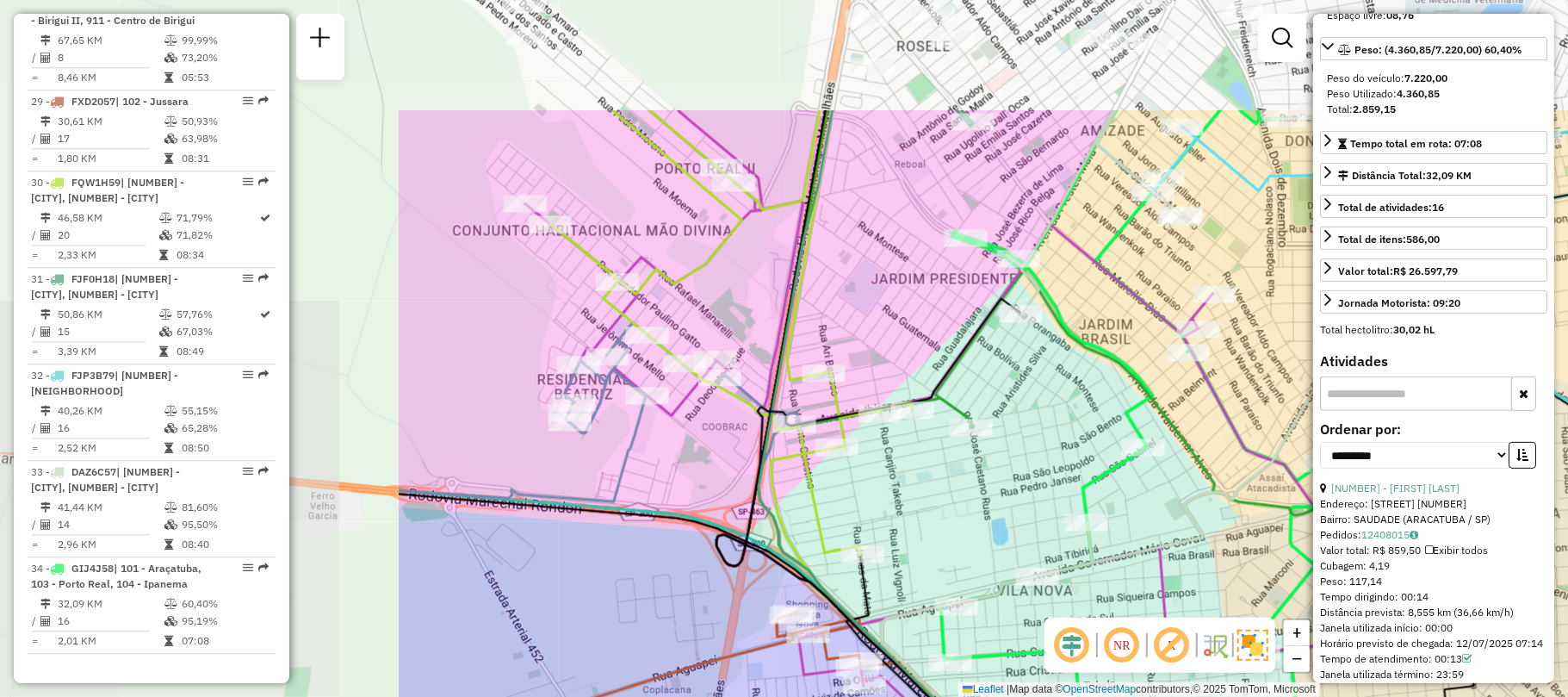 drag, startPoint x: 465, startPoint y: 252, endPoint x: 1020, endPoint y: 433, distance: 583.76879 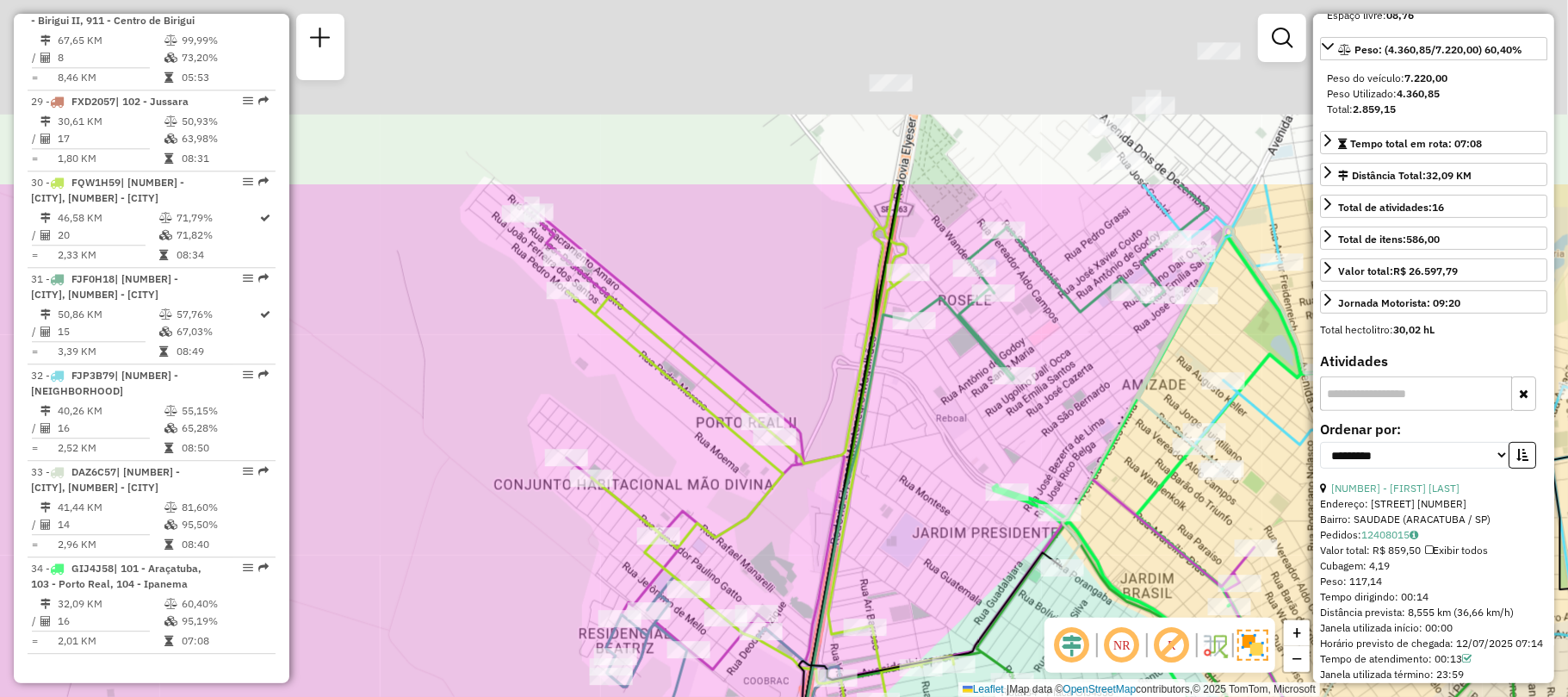 drag, startPoint x: 769, startPoint y: 326, endPoint x: 803, endPoint y: 663, distance: 338.7108 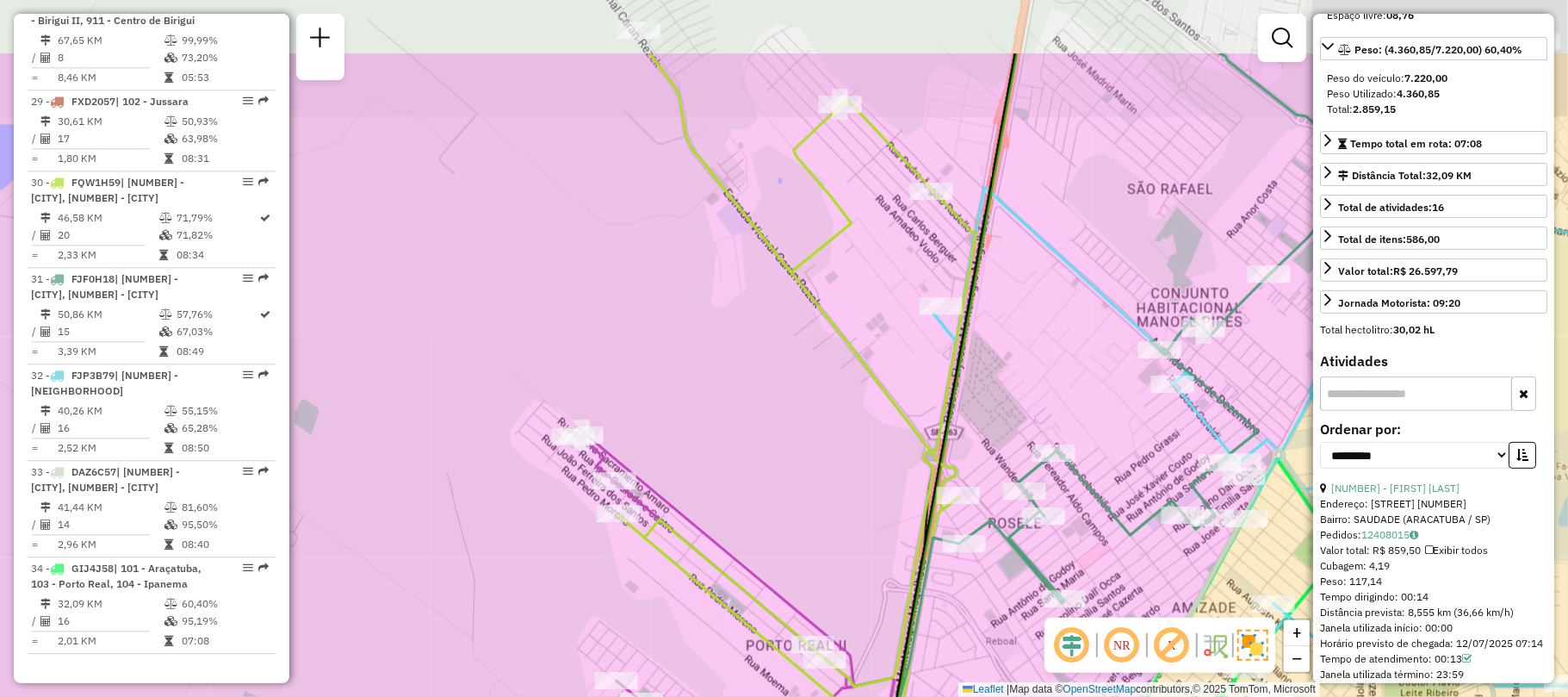 drag, startPoint x: 724, startPoint y: 359, endPoint x: 779, endPoint y: 493, distance: 144.8482 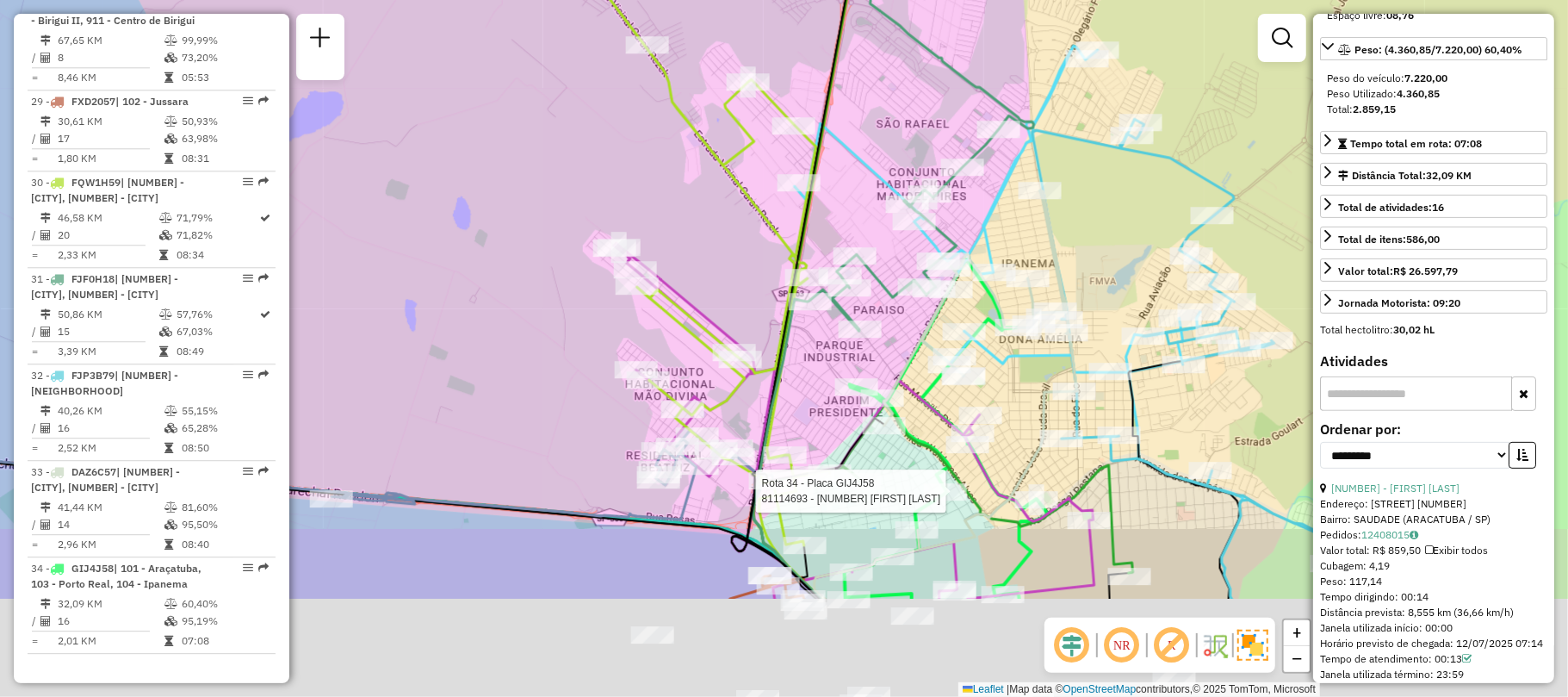 drag, startPoint x: 606, startPoint y: 294, endPoint x: 555, endPoint y: 87, distance: 213.19006 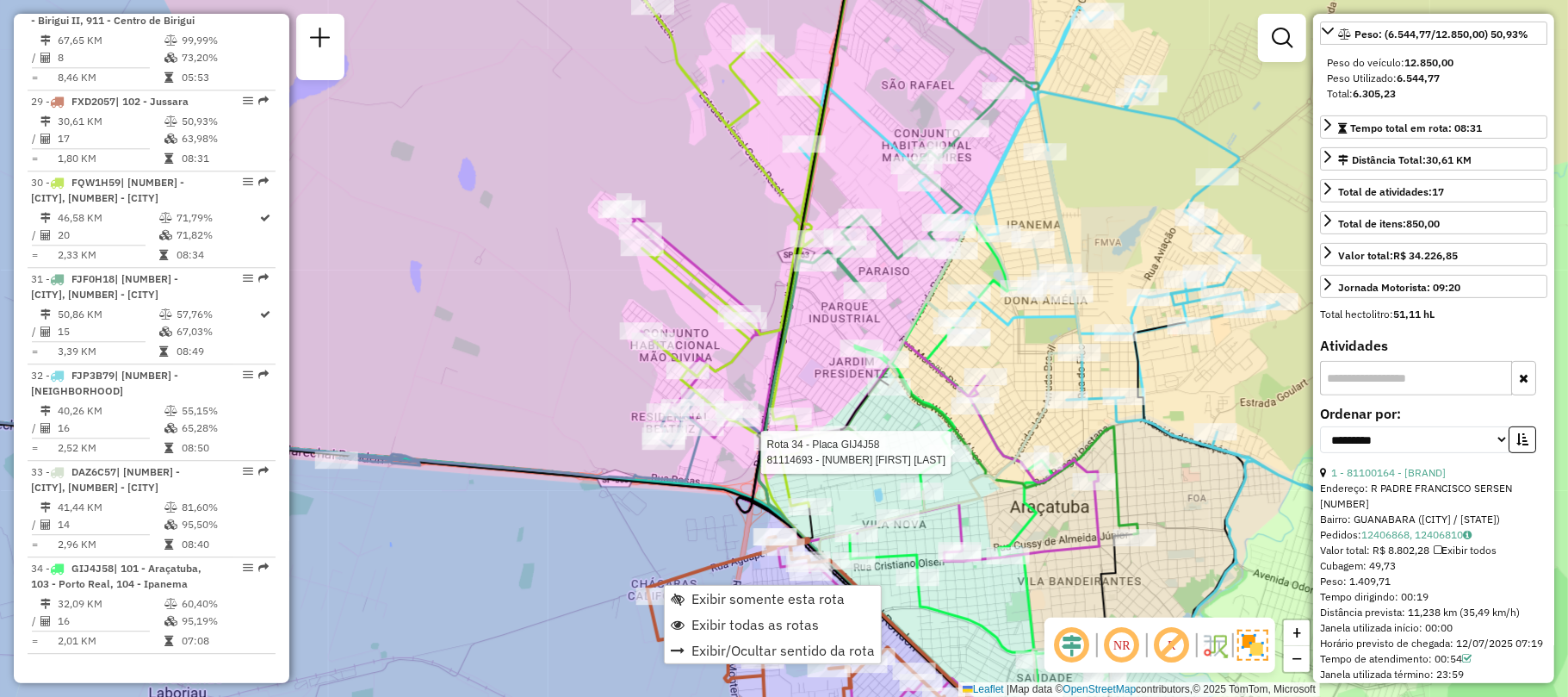 scroll, scrollTop: 229, scrollLeft: 0, axis: vertical 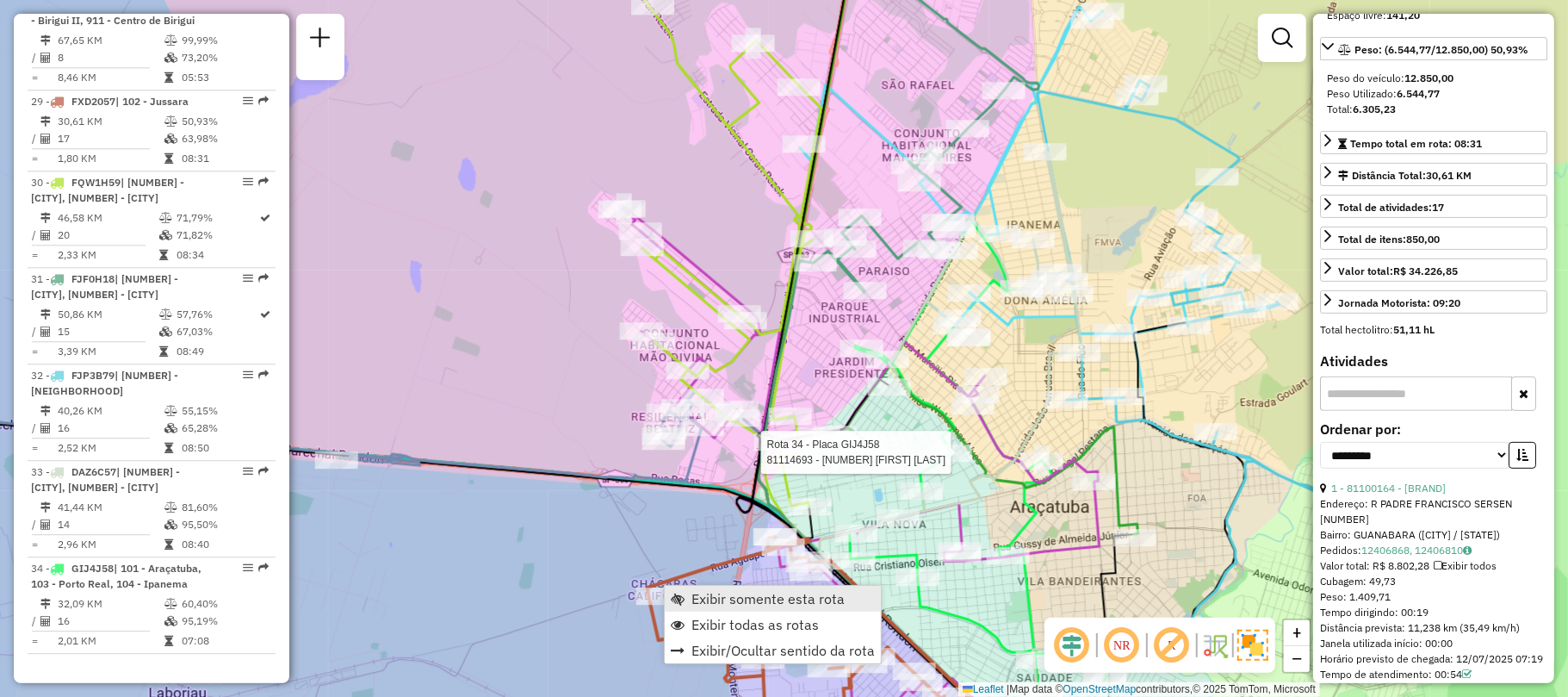 click on "Exibir somente esta rota" at bounding box center [772, 599] 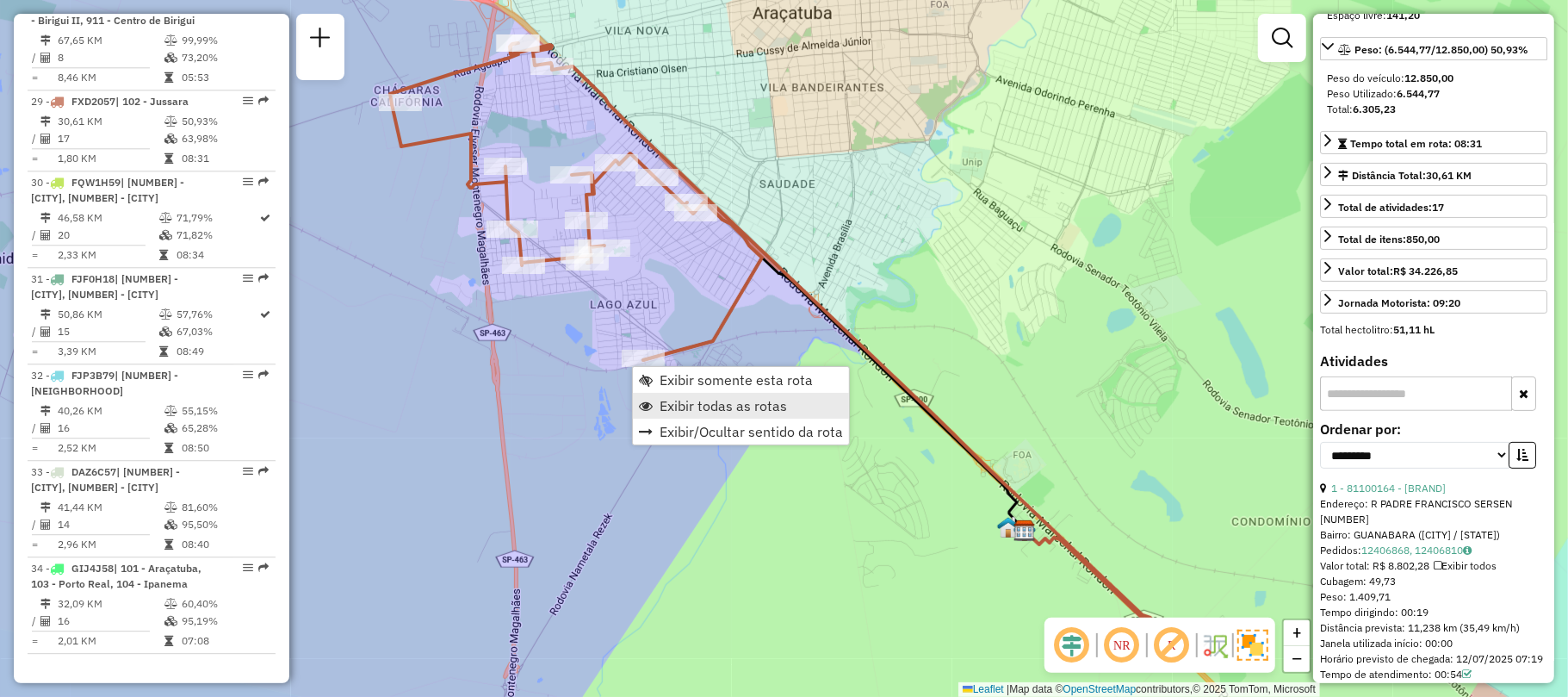 click on "Exibir todas as rotas" at bounding box center [723, 406] 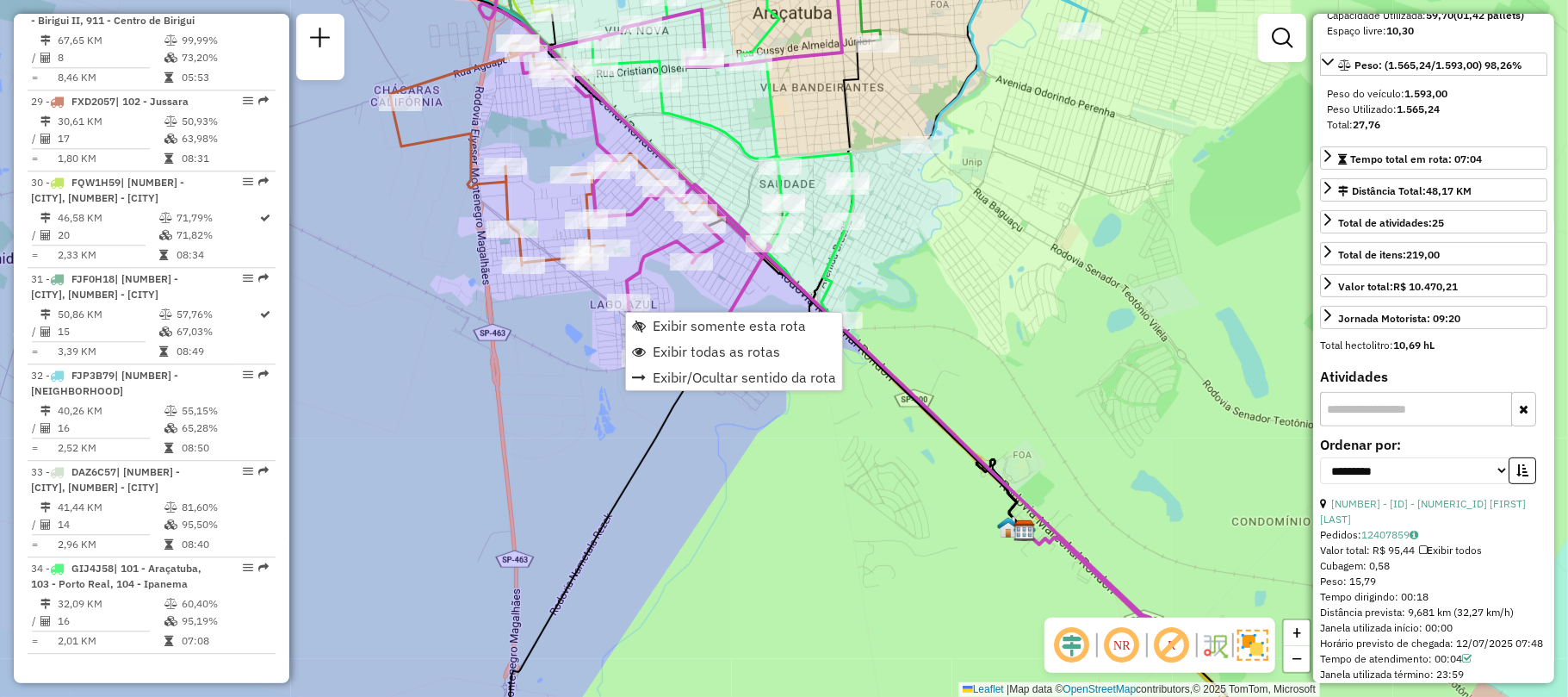 scroll, scrollTop: 245, scrollLeft: 0, axis: vertical 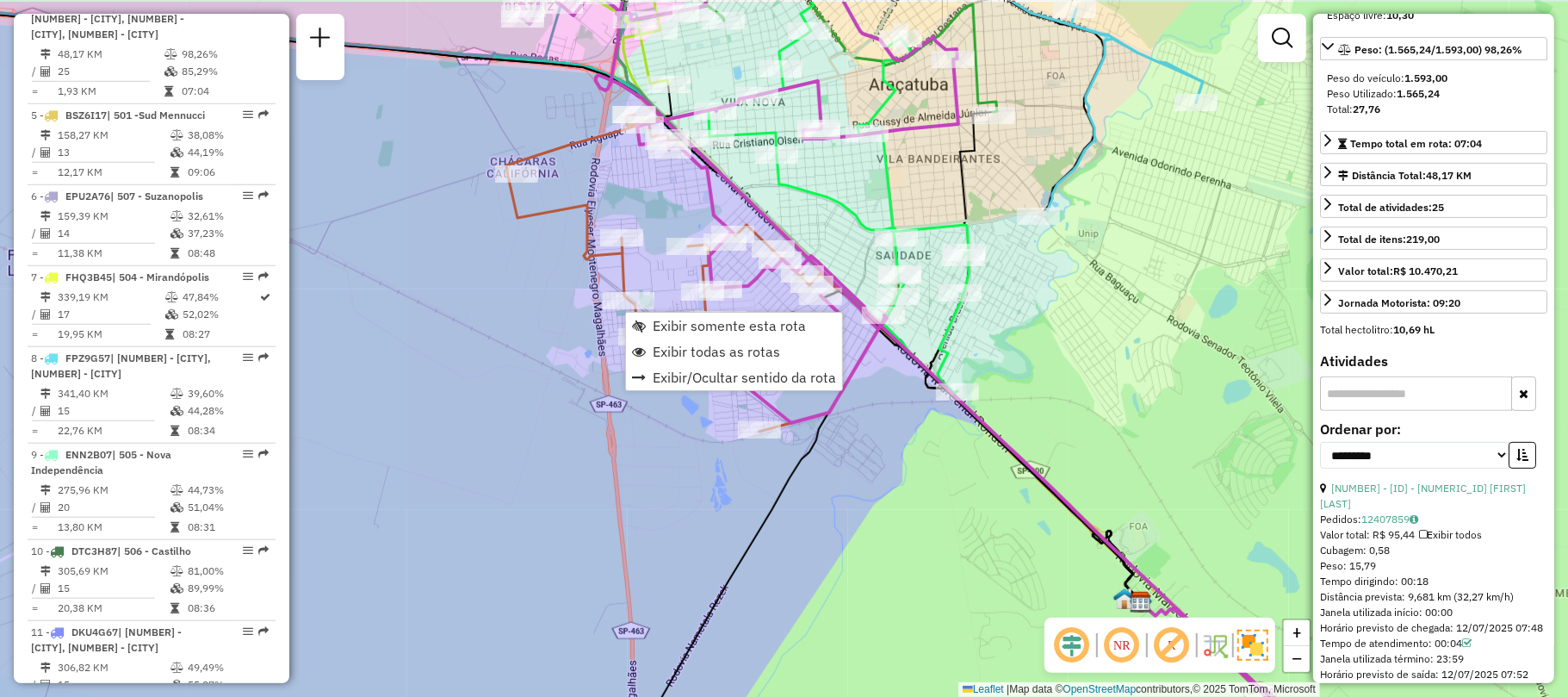 drag, startPoint x: 573, startPoint y: 404, endPoint x: 689, endPoint y: 476, distance: 136.52839 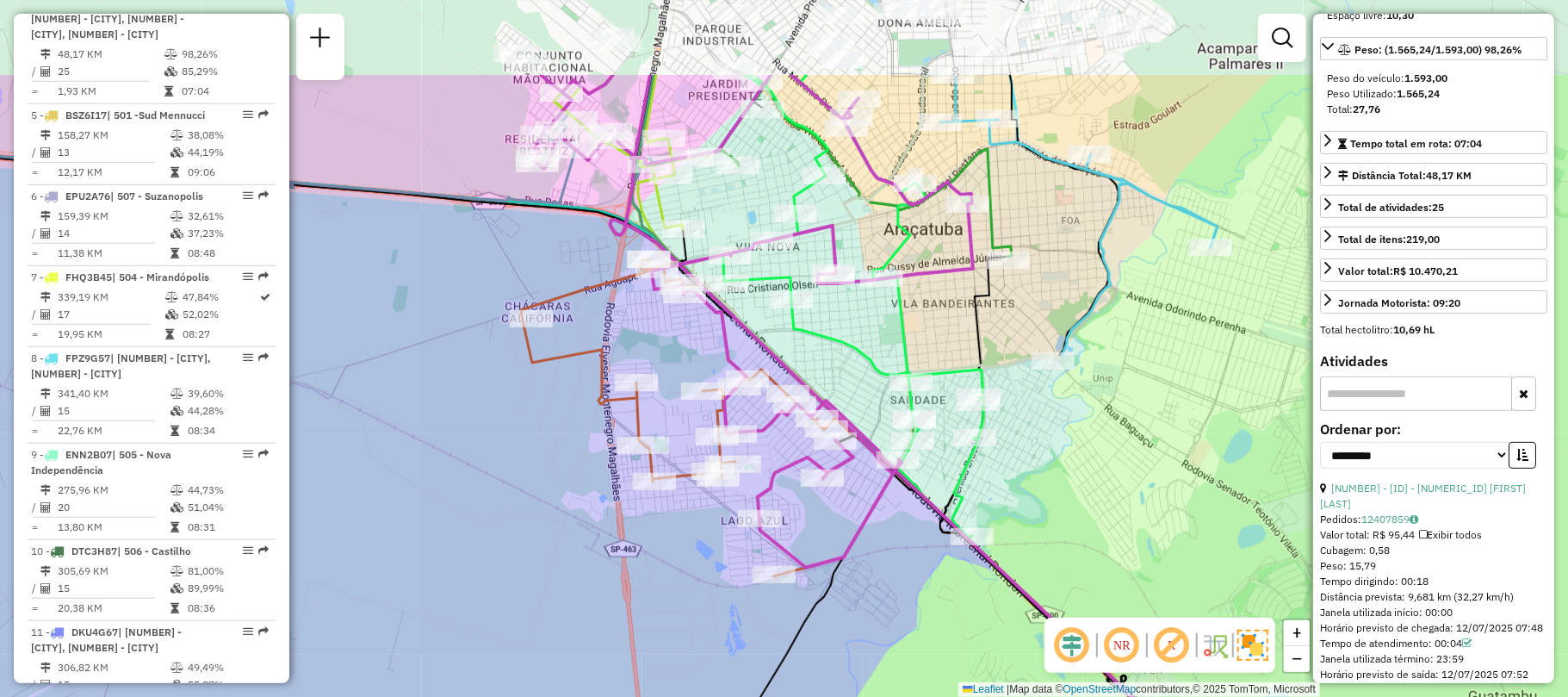 drag, startPoint x: 427, startPoint y: 246, endPoint x: 448, endPoint y: 448, distance: 203.08865 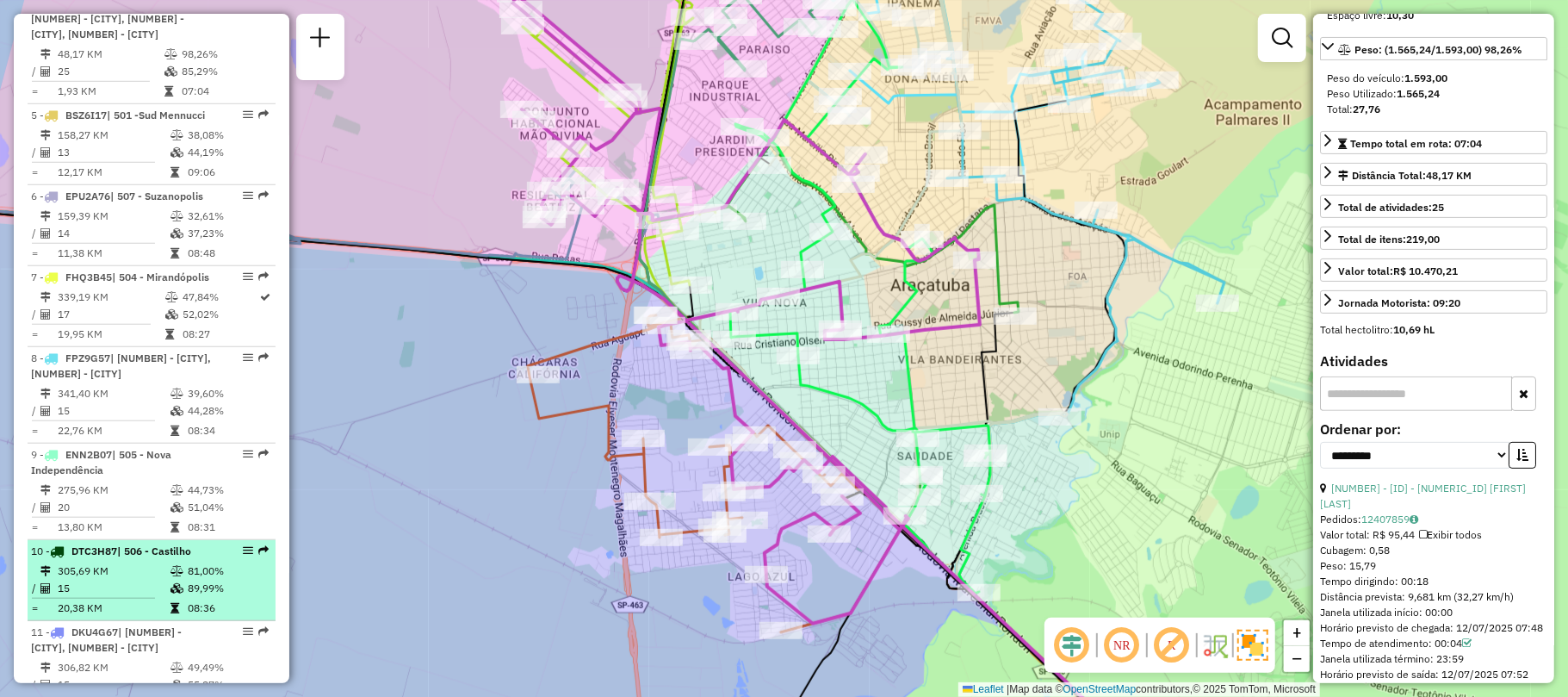 click at bounding box center (248, 551) 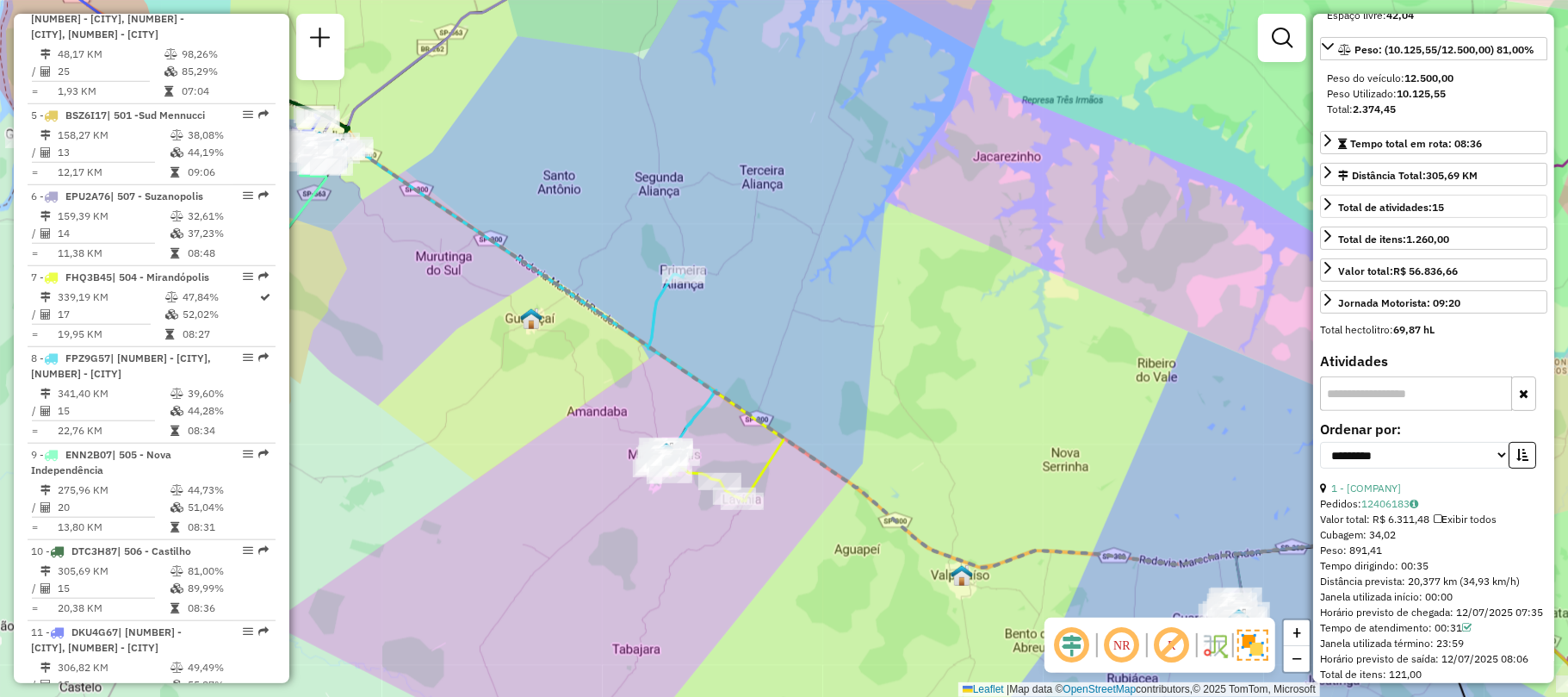 scroll, scrollTop: 115, scrollLeft: 0, axis: vertical 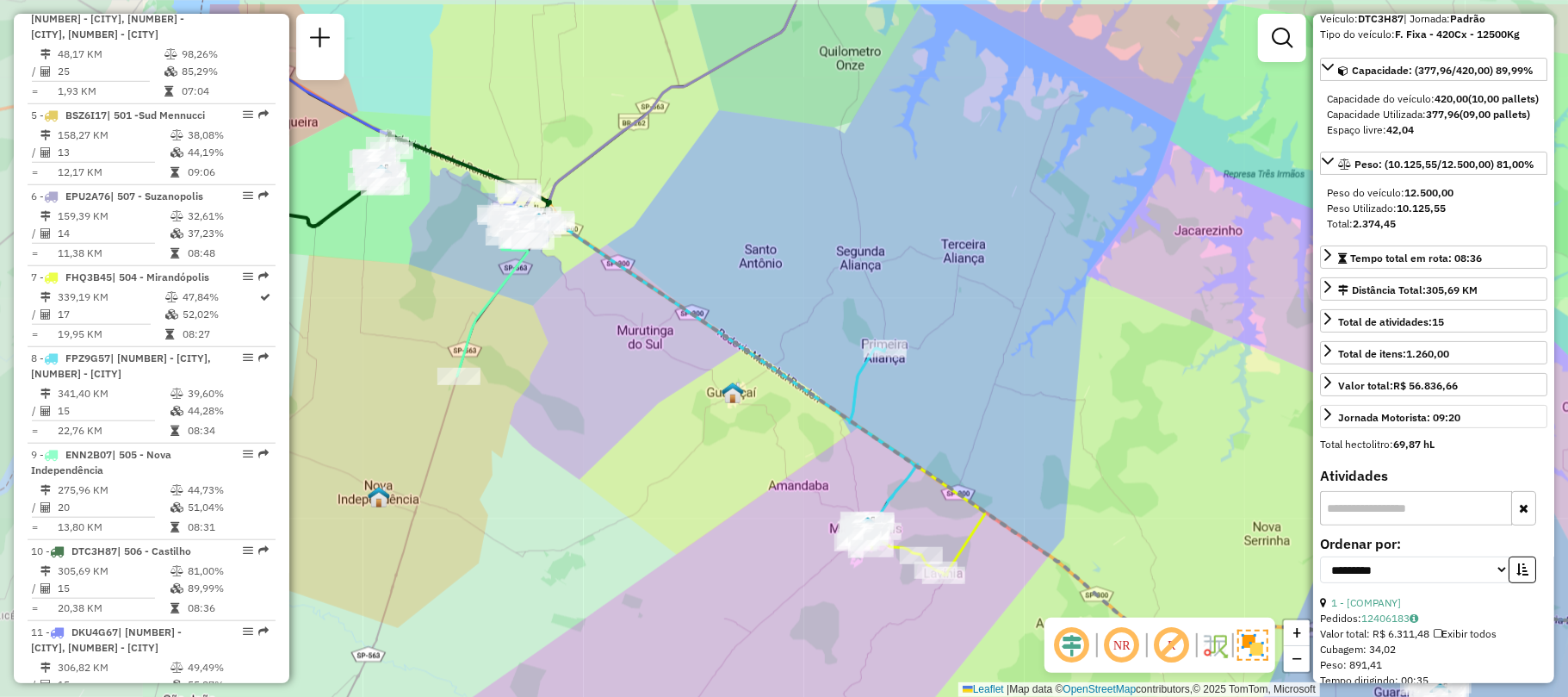 drag, startPoint x: 521, startPoint y: 283, endPoint x: 1406, endPoint y: 451, distance: 900.8046 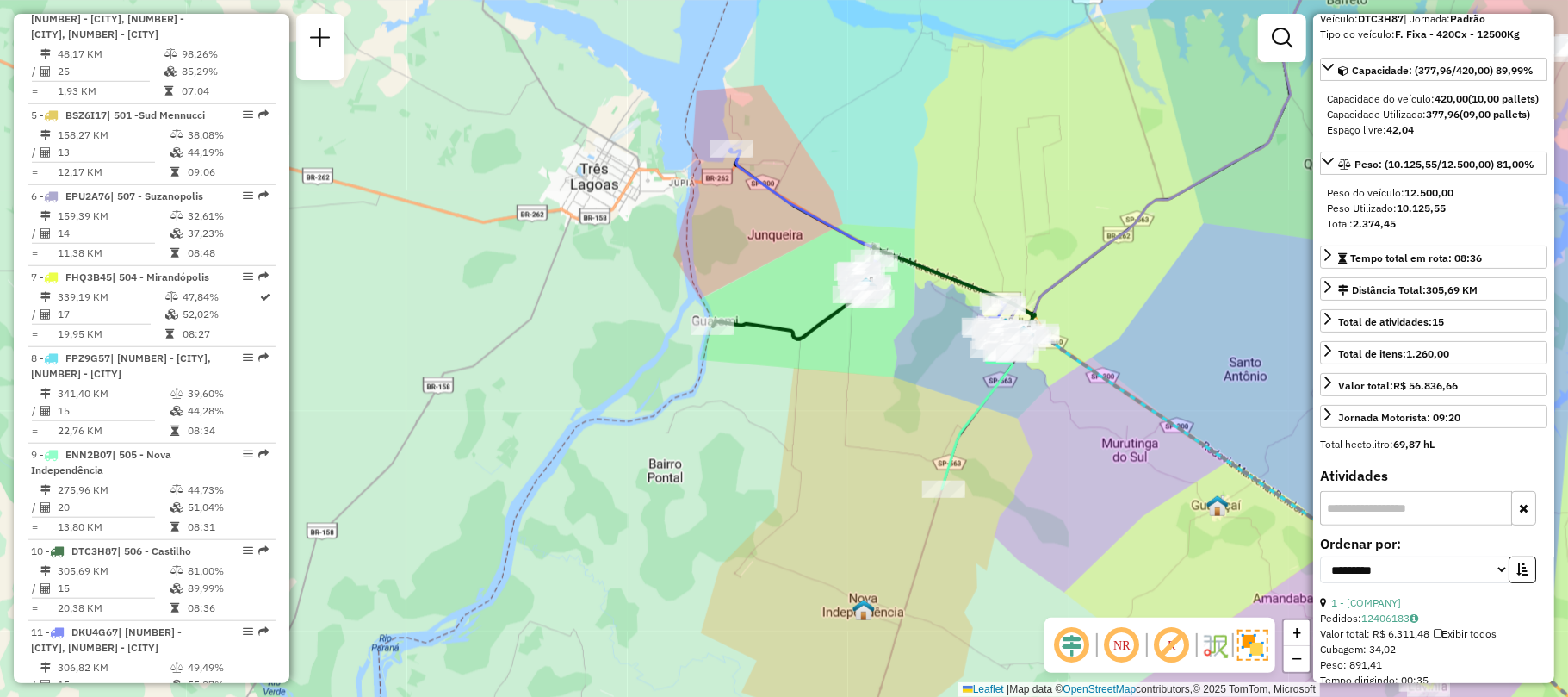 click on "Rota 10 - Placa DTC3H87  [ID] - [FIRST] [LAST] Janela de atendimento Grade de atendimento Capacidade Transportadoras Veículos Cliente Pedidos  Rotas Selecione os dias de semana para filtrar as janelas de atendimento  Seg   Ter   Qua   Qui   Sex   Sáb   Dom  Informe o período da janela de atendimento: De: Até:  Filtrar exatamente a janela do cliente  Considerar janela de atendimento padrão  Selecione os dias de semana para filtrar as grades de atendimento  Seg   Ter   Qua   Qui   Sex   Sáb   Dom   Considerar clientes sem dia de atendimento cadastrado  Clientes fora do dia de atendimento selecionado Filtrar as atividades entre os valores definidos abaixo:  Peso mínimo:   Peso máximo:   Cubagem mínima:   Cubagem máxima:   De:   Até:  Filtrar as atividades entre o tempo de atendimento definido abaixo:  De:   Até:   Considerar capacidade total dos clientes não roteirizados Transportadora: Selecione um ou mais itens Tipo de veículo: Selecione um ou mais itens Veículo: Motorista: Nome: Tipo:" 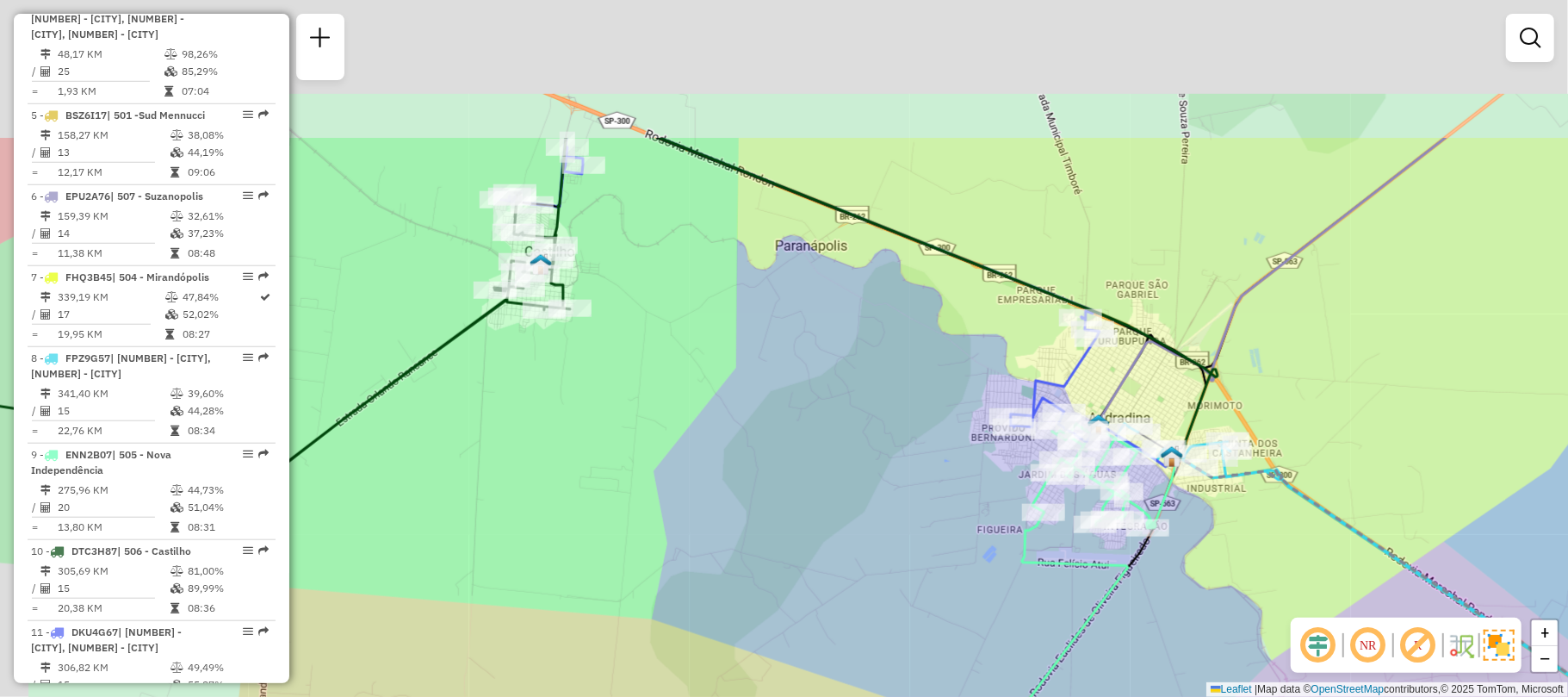 drag, startPoint x: 704, startPoint y: 256, endPoint x: 858, endPoint y: 493, distance: 282.63935 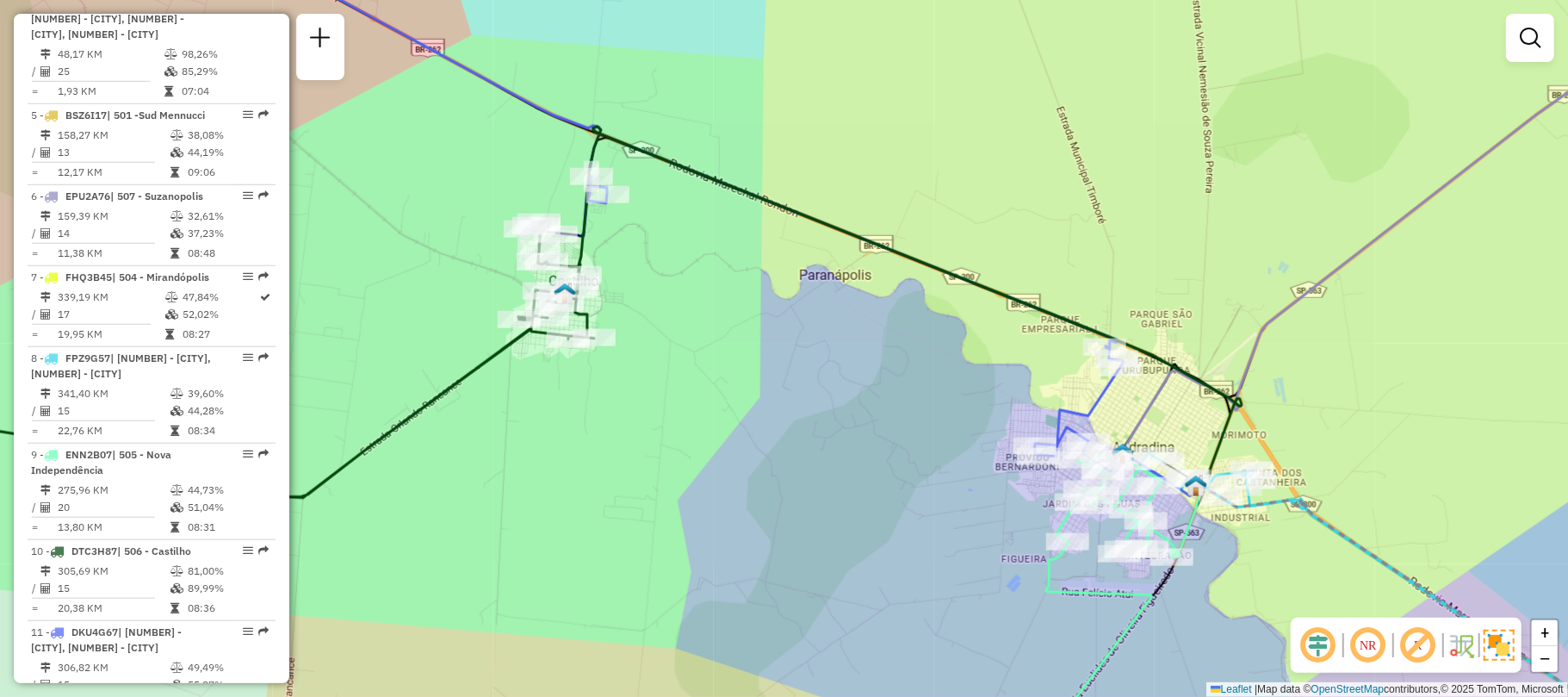 click on "Janela de atendimento Grade de atendimento Capacidade Transportadoras Veículos Cliente Pedidos  Rotas Selecione os dias de semana para filtrar as janelas de atendimento  Seg   Ter   Qua   Qui   Sex   Sáb   Dom  Informe o período da janela de atendimento: De: Até:  Filtrar exatamente a janela do cliente  Considerar janela de atendimento padrão  Selecione os dias de semana para filtrar as grades de atendimento  Seg   Ter   Qua   Qui   Sex   Sáb   Dom   Considerar clientes sem dia de atendimento cadastrado  Clientes fora do dia de atendimento selecionado Filtrar as atividades entre os valores definidos abaixo:  Peso mínimo:   Peso máximo:   Cubagem mínima:   Cubagem máxima:   De:   Até:  Filtrar as atividades entre o tempo de atendimento definido abaixo:  De:   Até:   Considerar capacidade total dos clientes não roteirizados Transportadora: Selecione um ou mais itens Tipo de veículo: Selecione um ou mais itens Veículo: Selecione um ou mais itens Motorista: Selecione um ou mais itens Nome: Rótulo:" 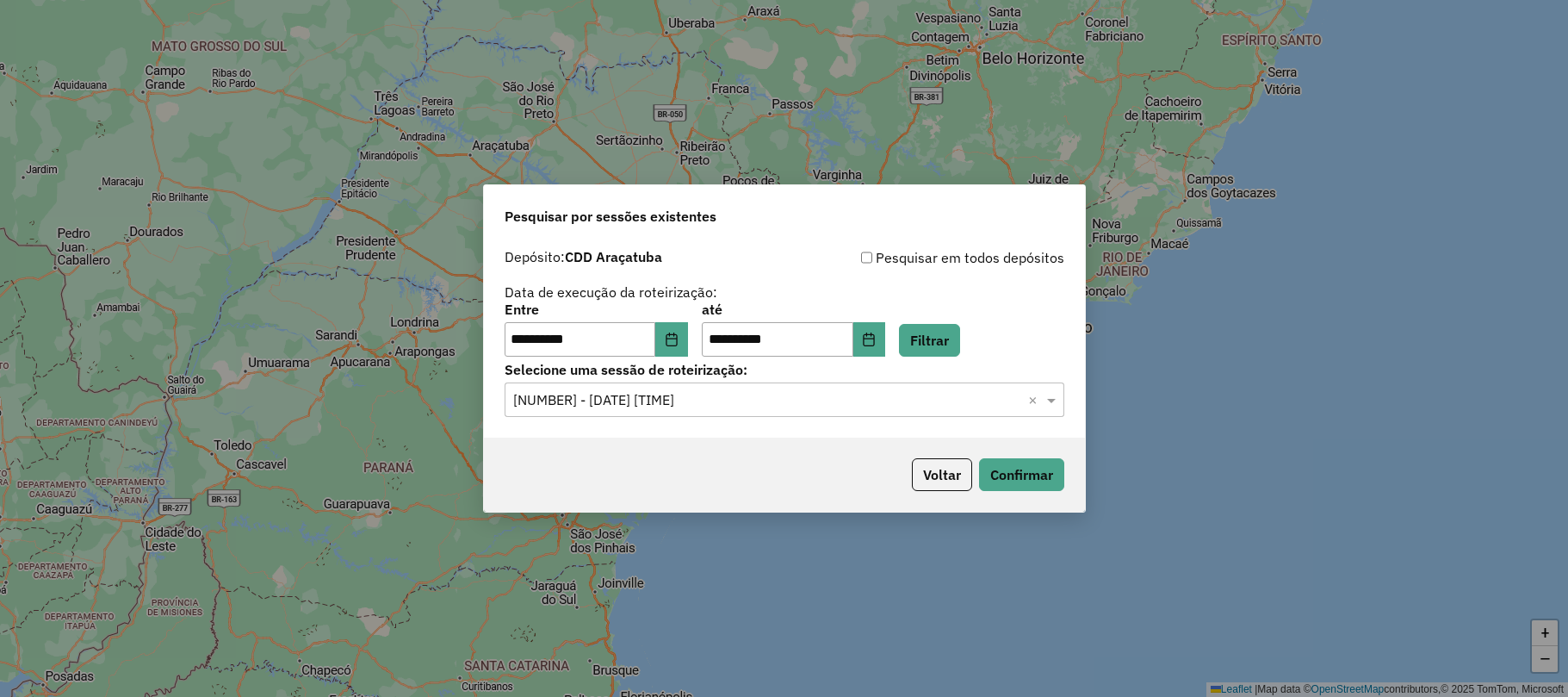 scroll, scrollTop: 0, scrollLeft: 0, axis: both 